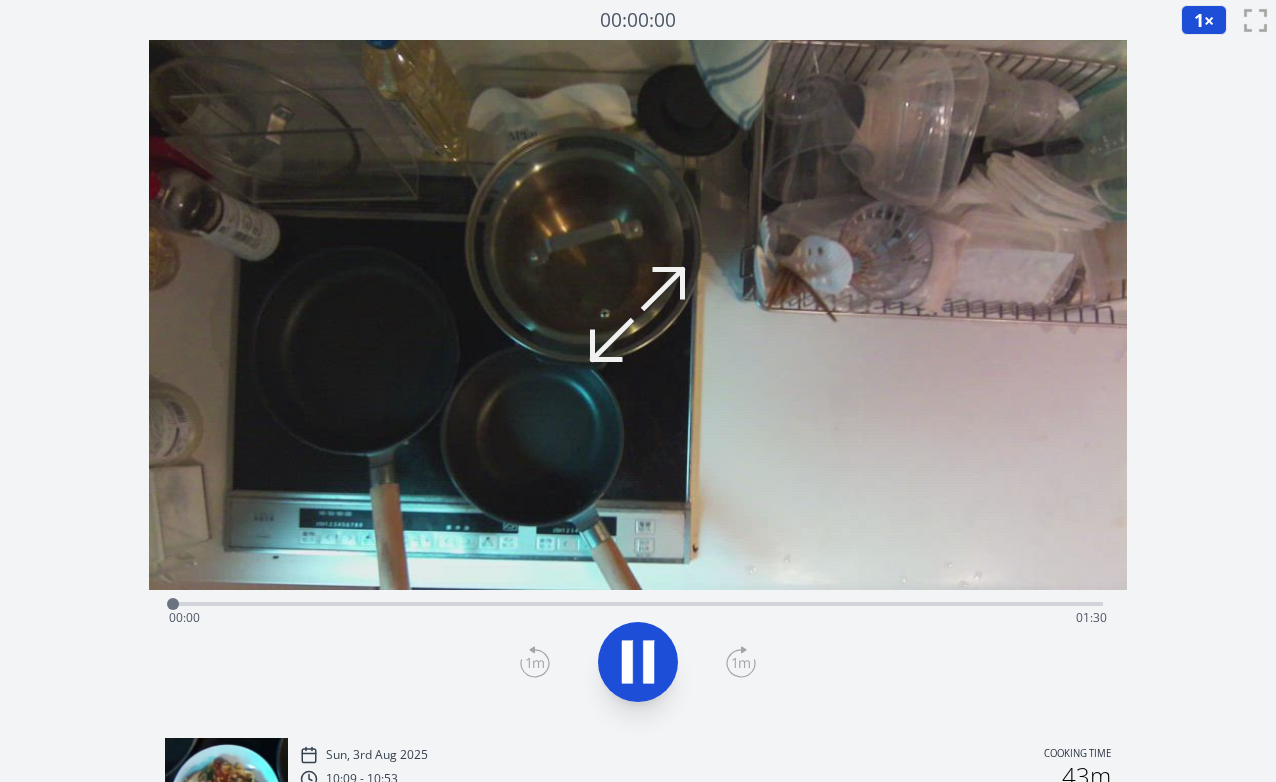 scroll, scrollTop: 0, scrollLeft: 0, axis: both 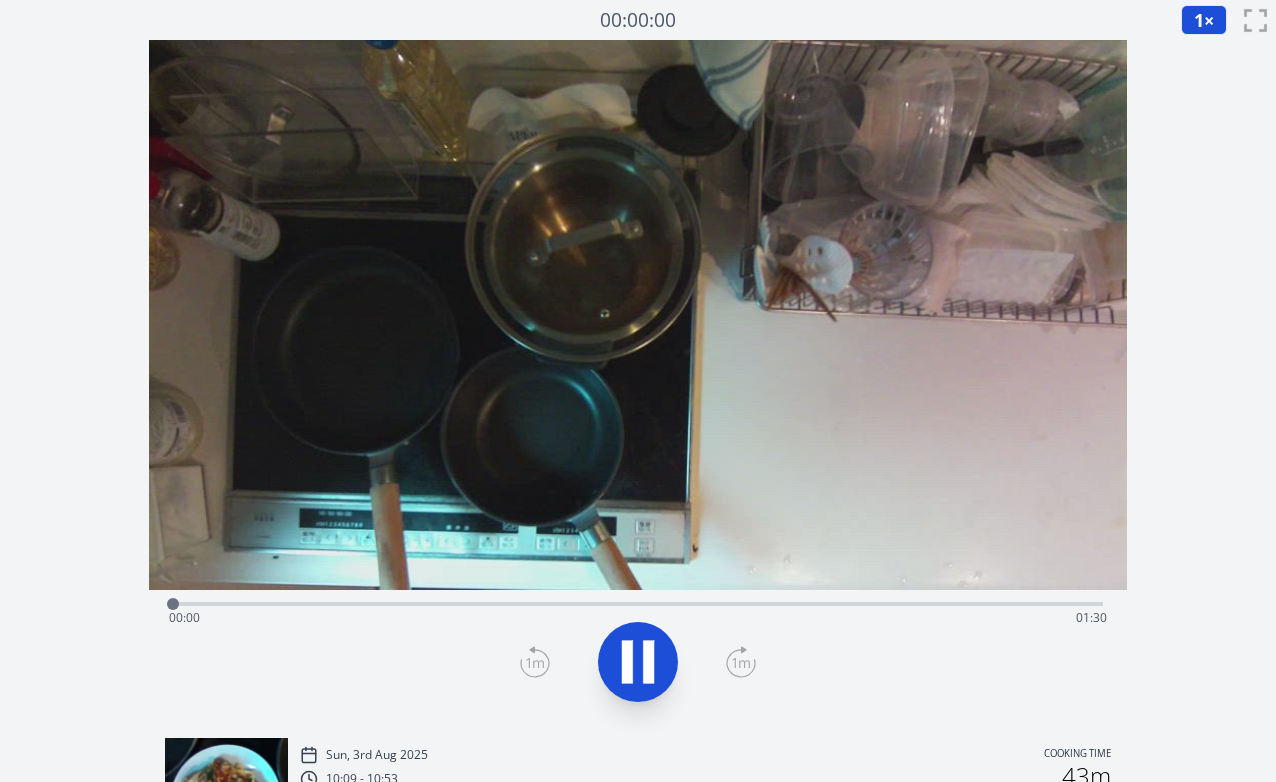 click on "Time elapsed:  00:00
Time remaining:  01:30" at bounding box center (638, 602) 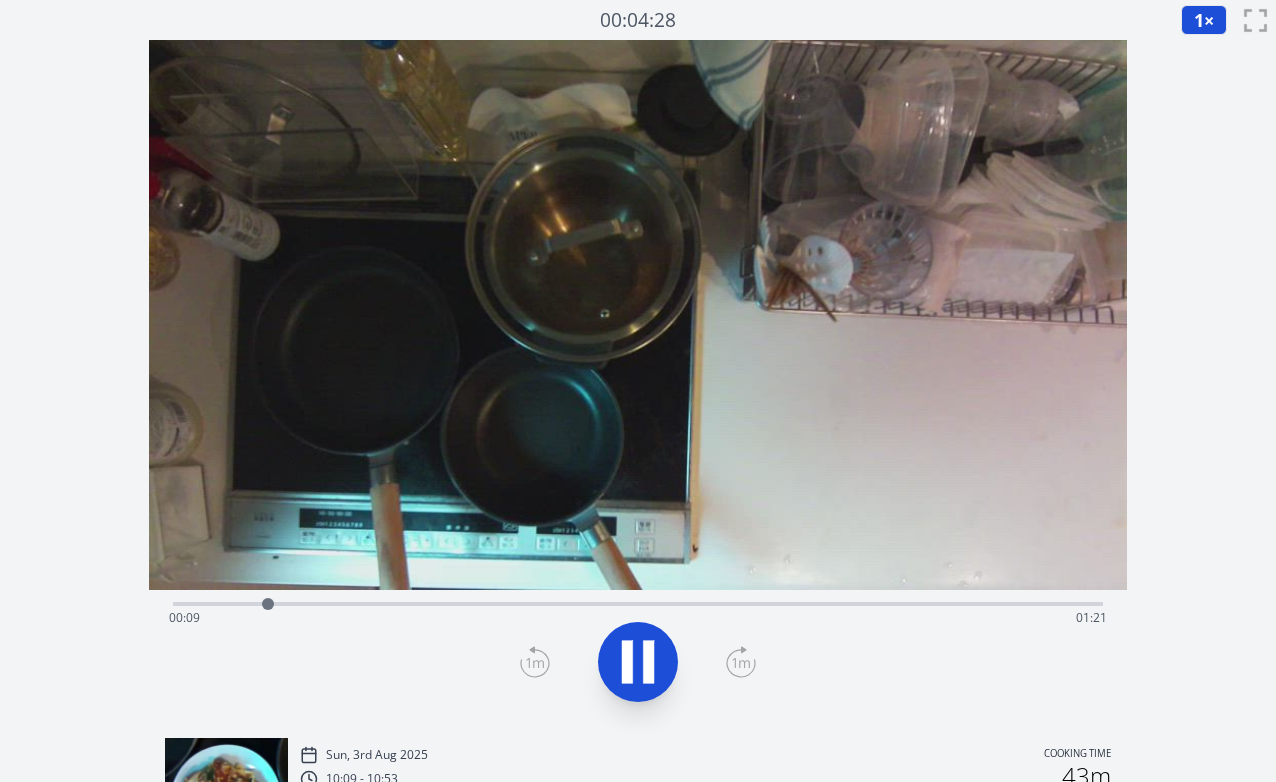 click at bounding box center [268, 604] 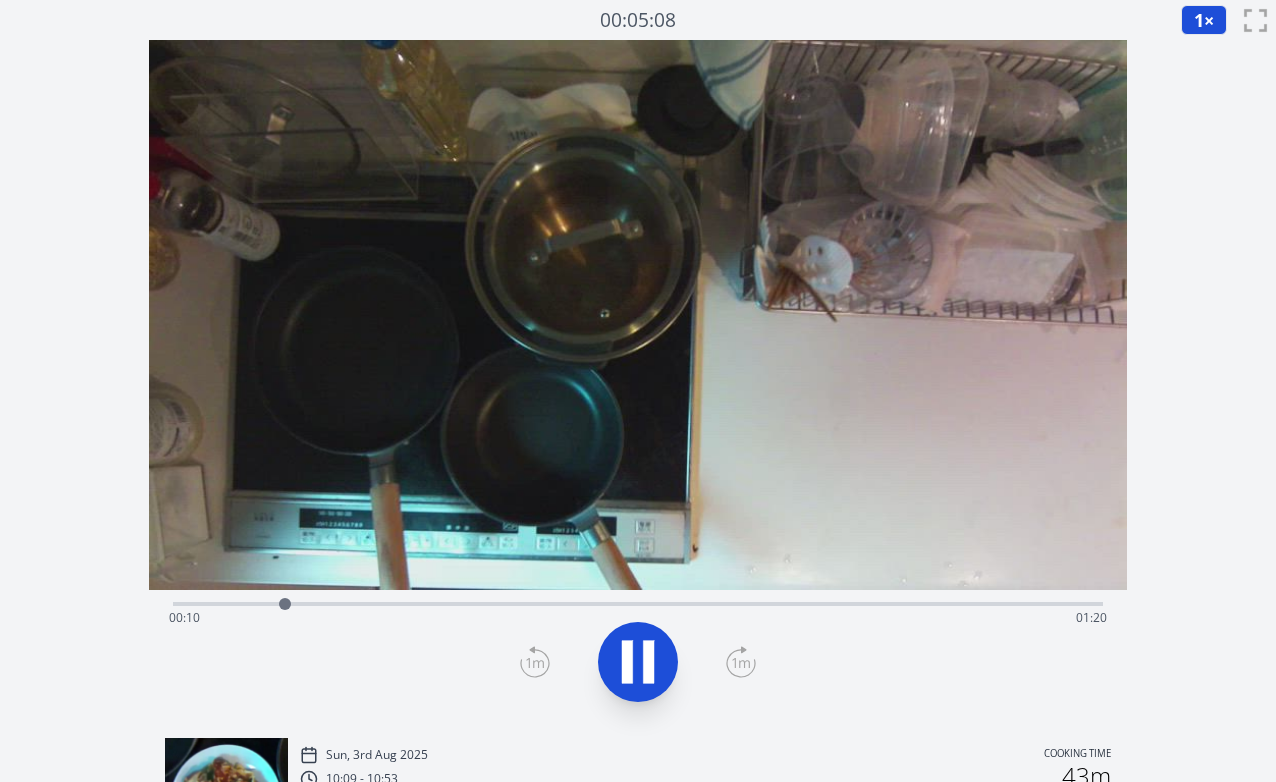 click on "Time elapsed:  [TIME]
Time remaining:  [TIME]" at bounding box center (638, 618) 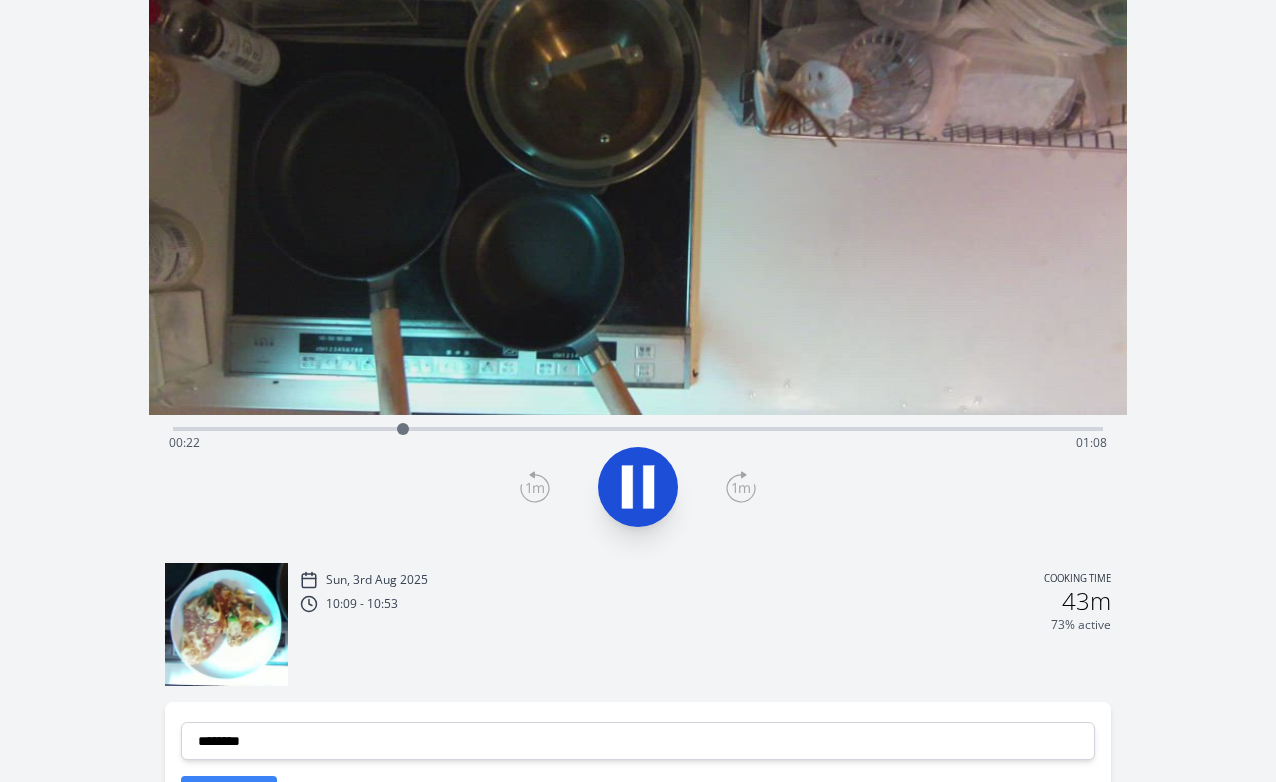 scroll, scrollTop: 167, scrollLeft: 0, axis: vertical 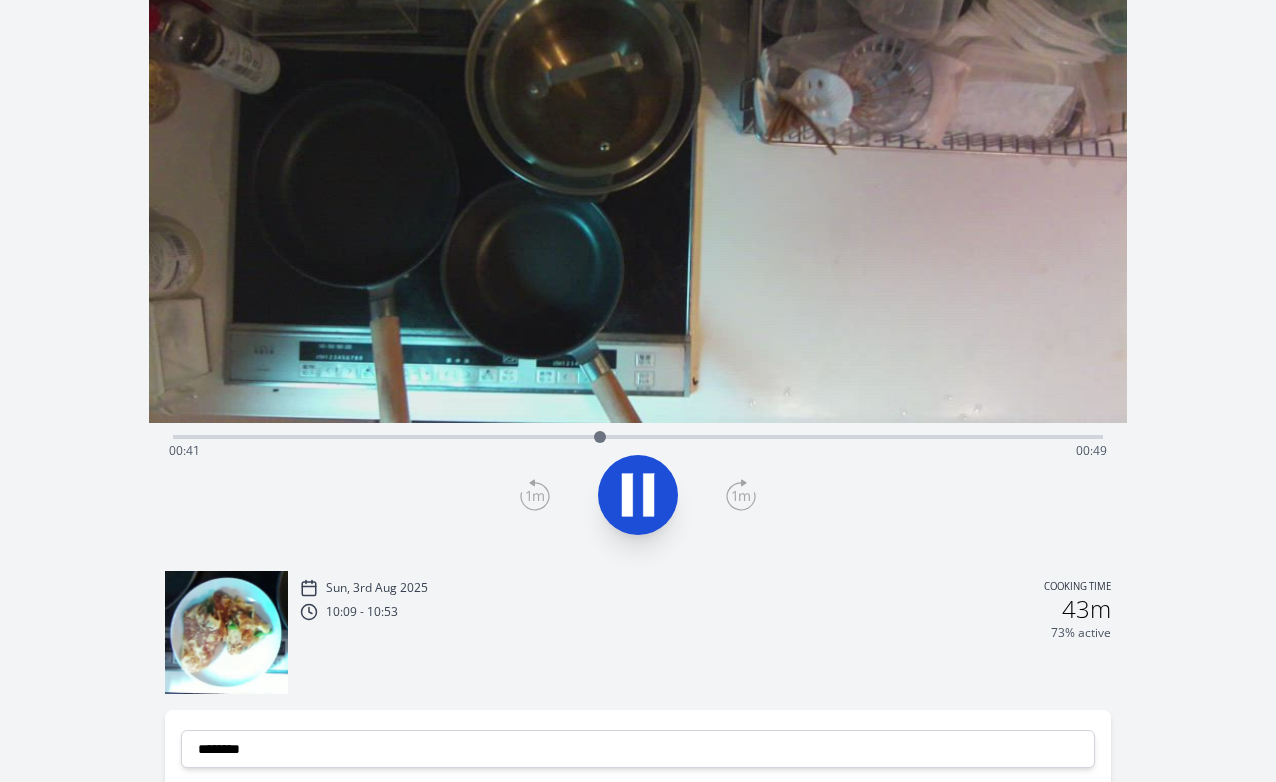 click 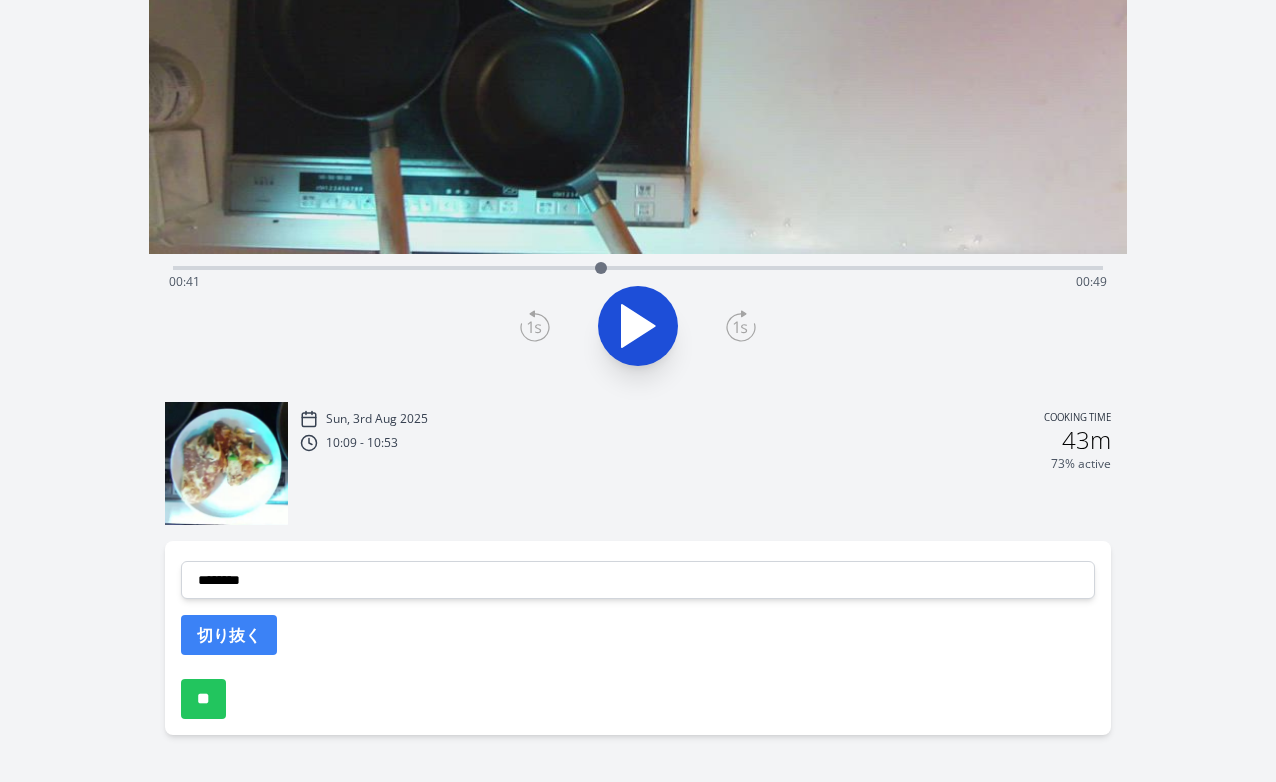 scroll, scrollTop: 385, scrollLeft: 0, axis: vertical 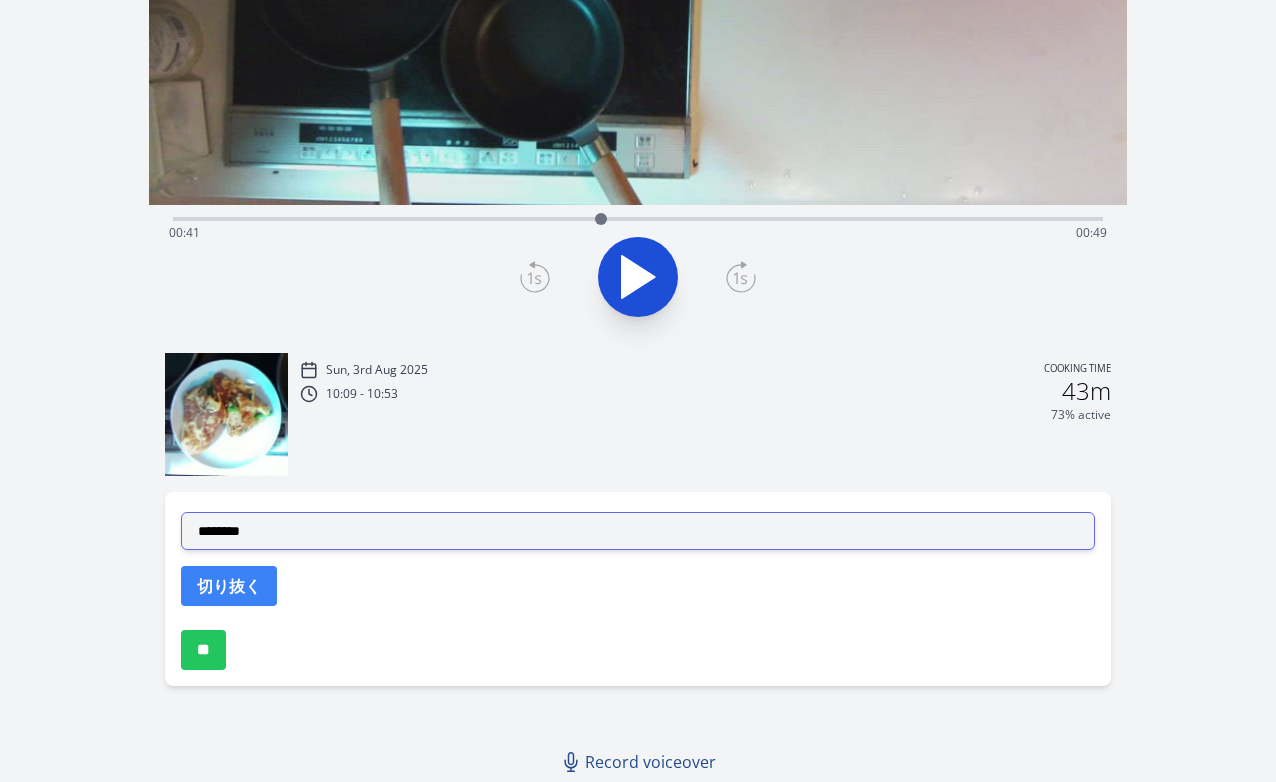 click on "**********" at bounding box center [638, 531] 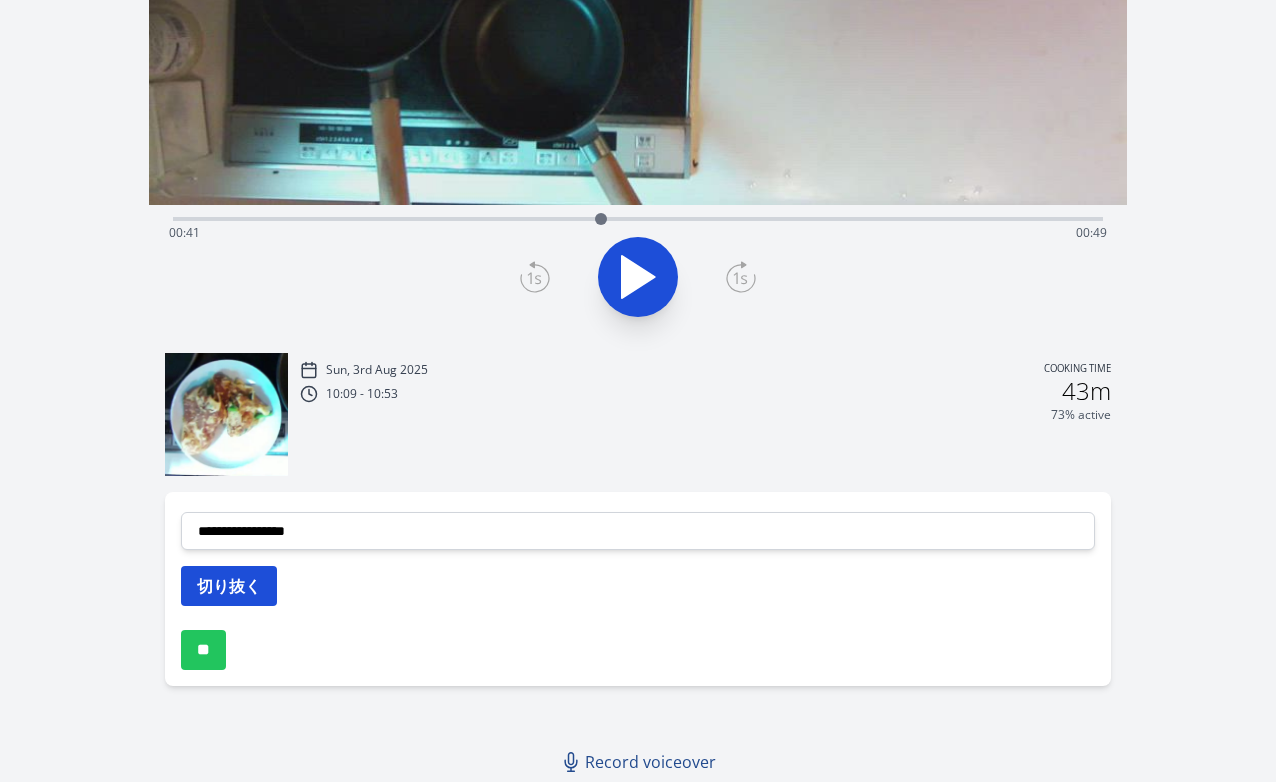 click on "切り抜く" at bounding box center (229, 586) 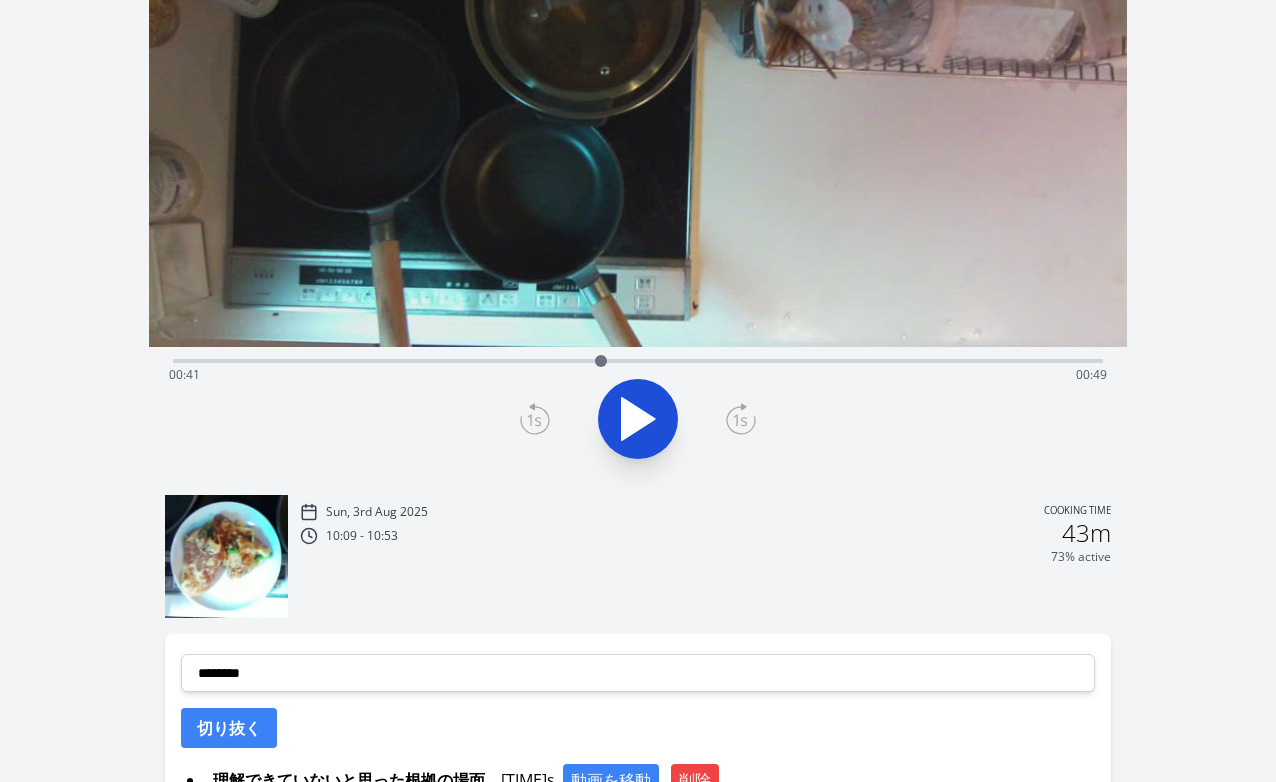 scroll, scrollTop: 237, scrollLeft: 0, axis: vertical 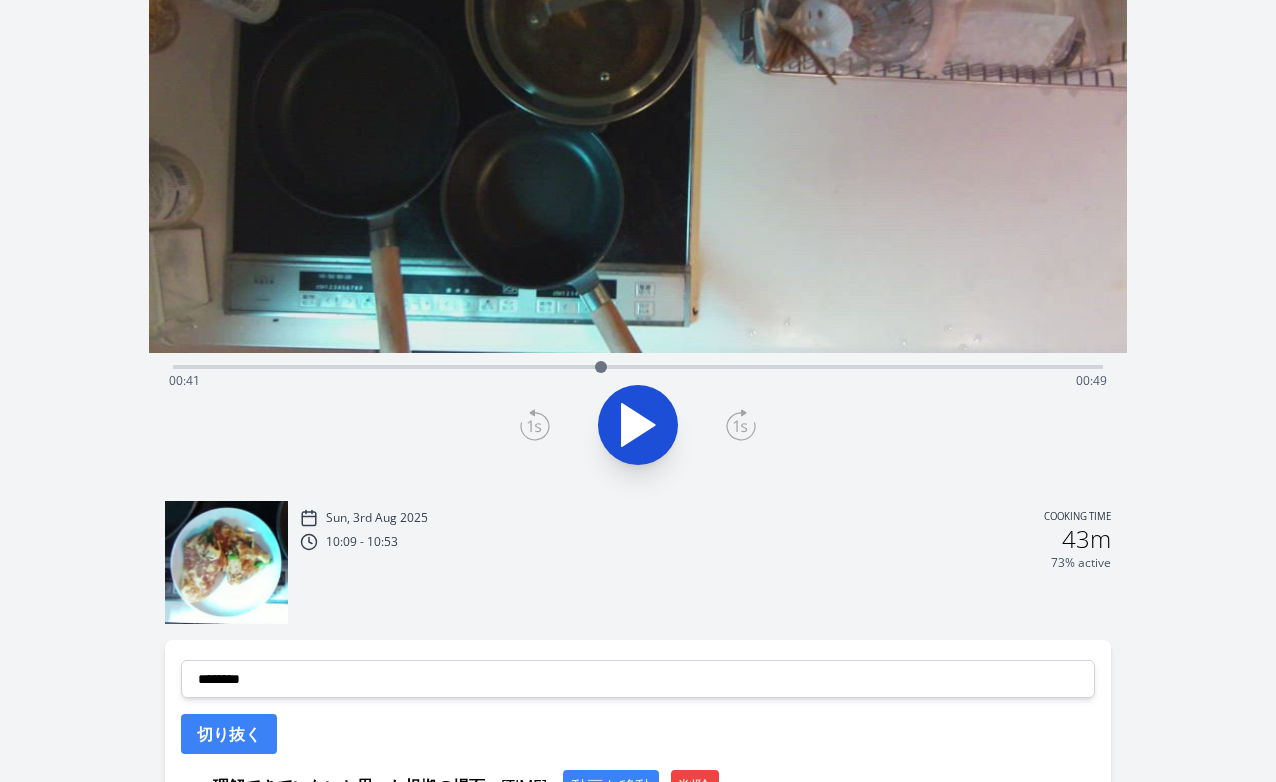 click on "Time elapsed:  00:41
Time remaining:  00:49" at bounding box center [638, 381] 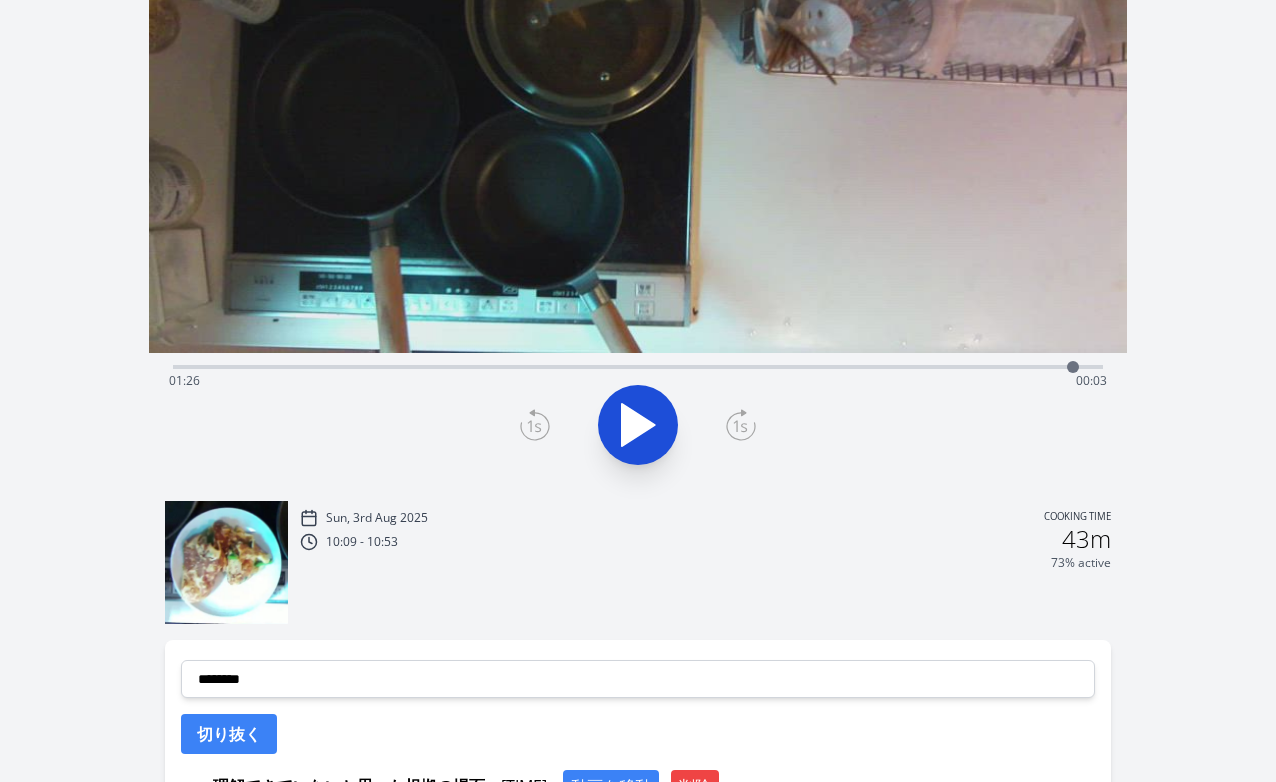 click at bounding box center [1073, 367] 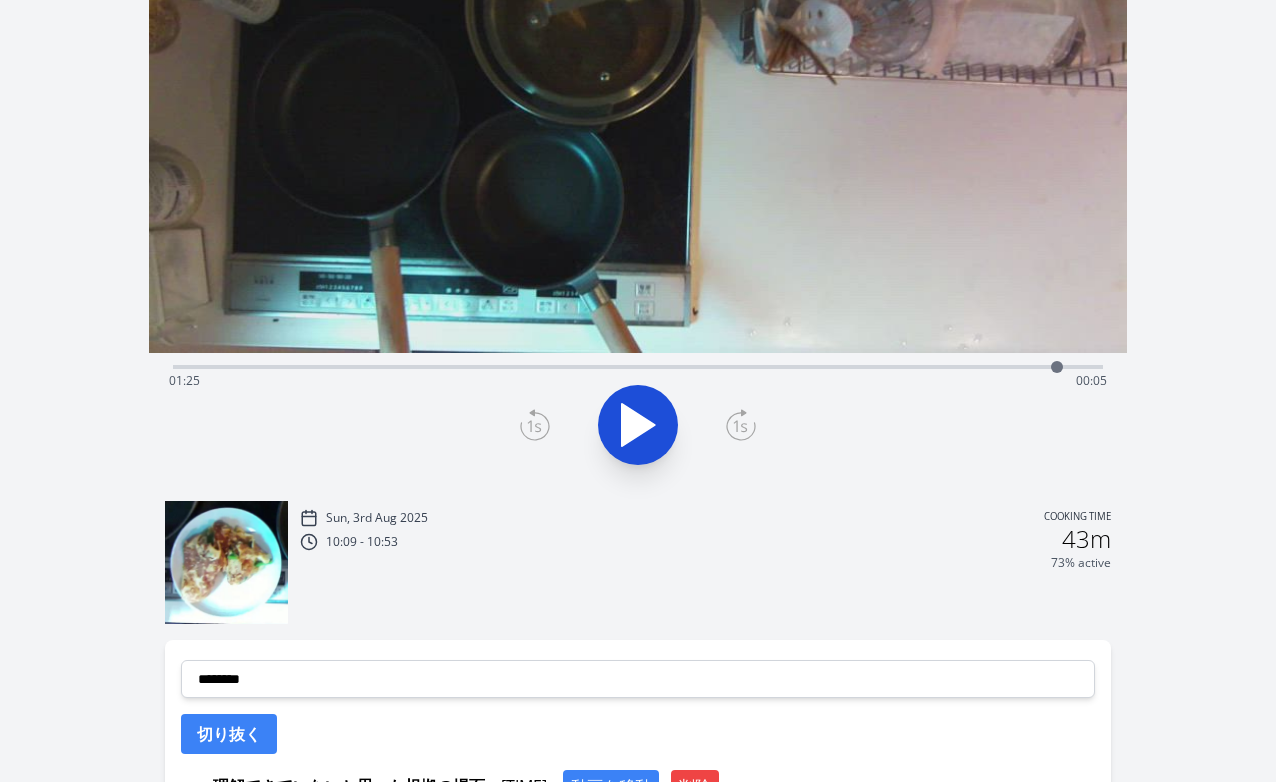 click on "Time elapsed:  [TIME]
Time remaining:  [TIME]" at bounding box center [638, 365] 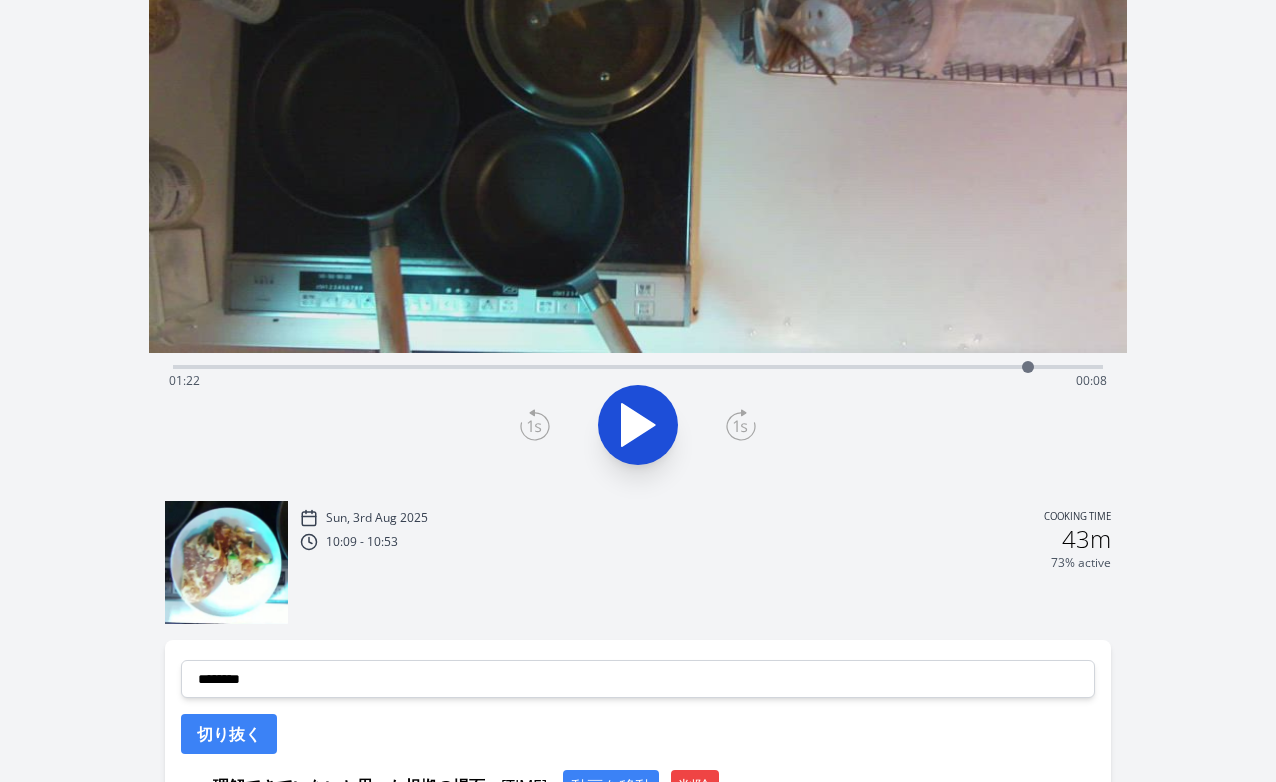 click 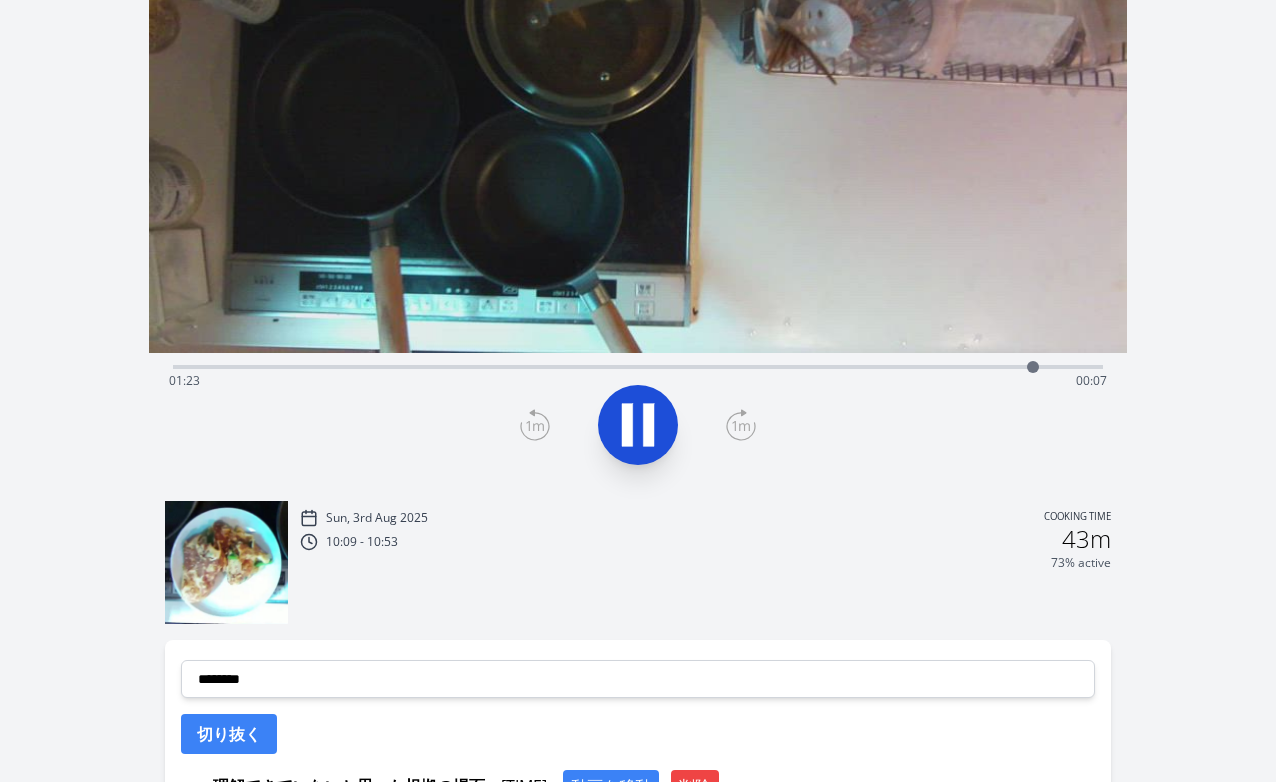 click 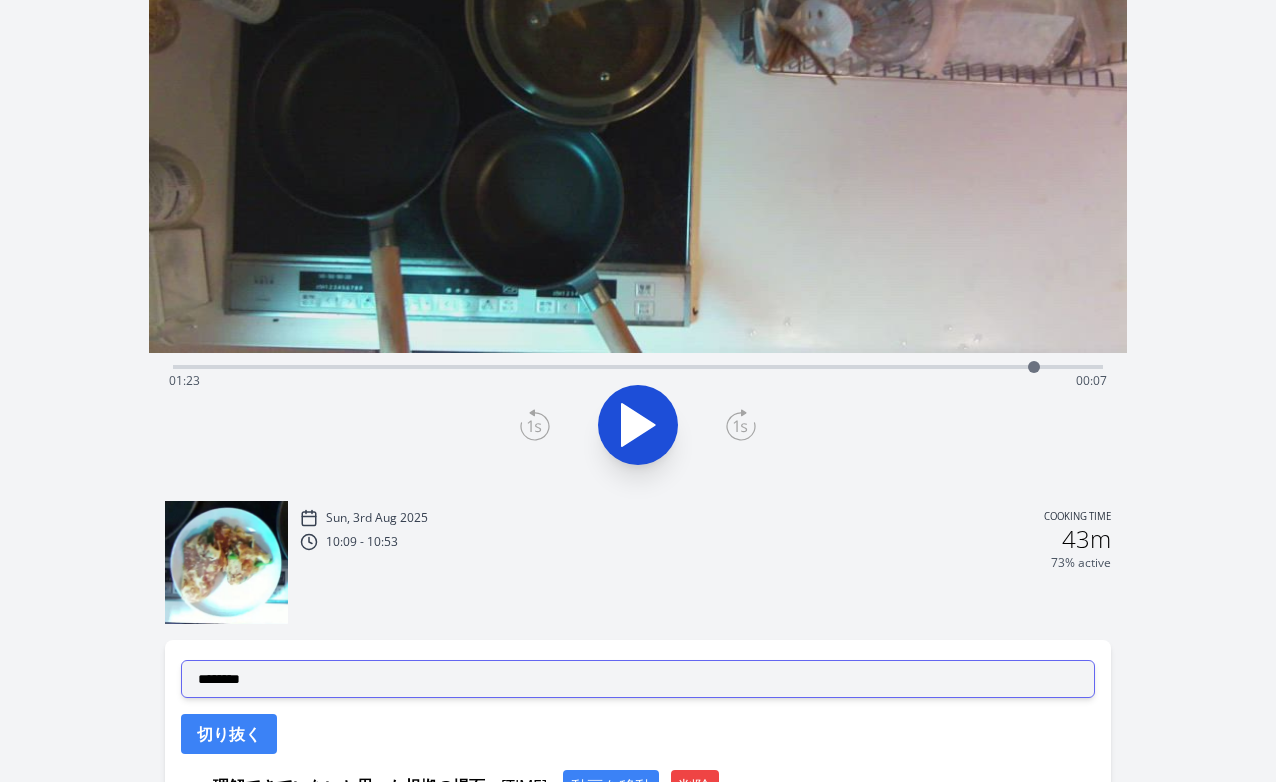 click on "**********" at bounding box center [638, 679] 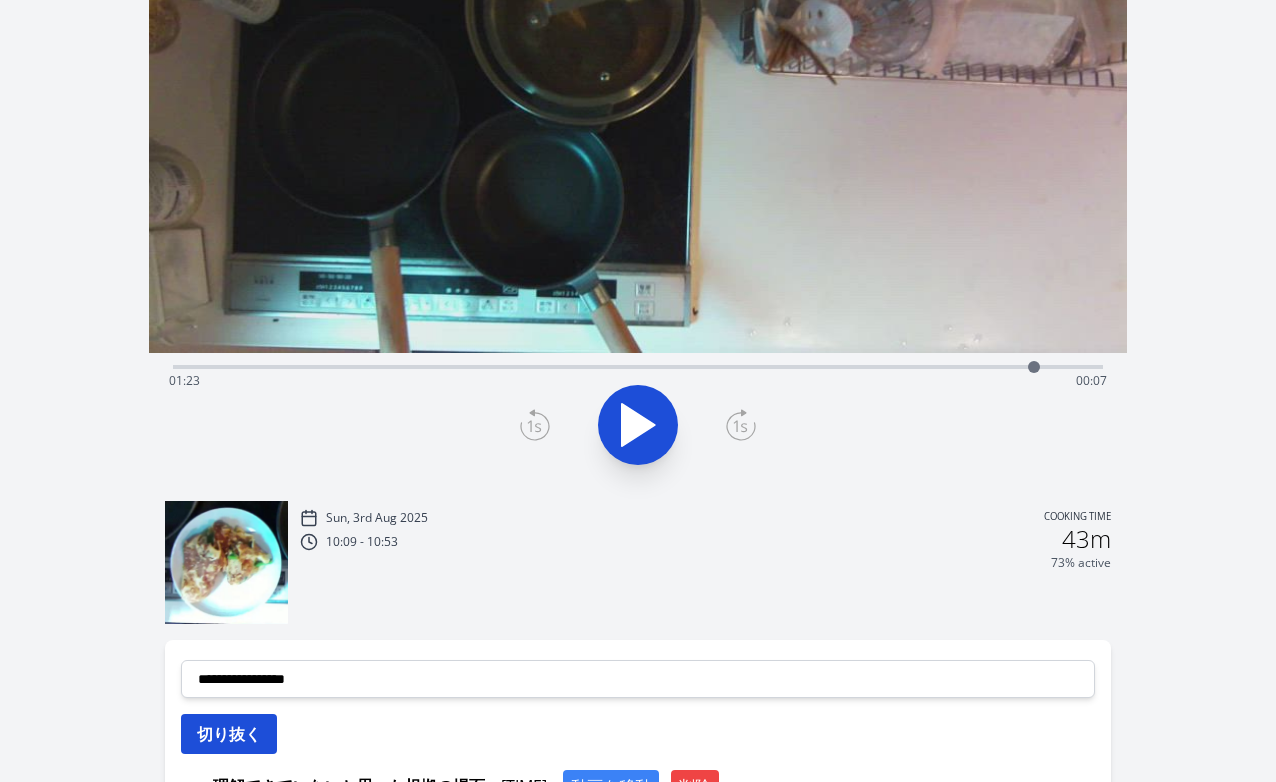 click on "切り抜く" at bounding box center [229, 734] 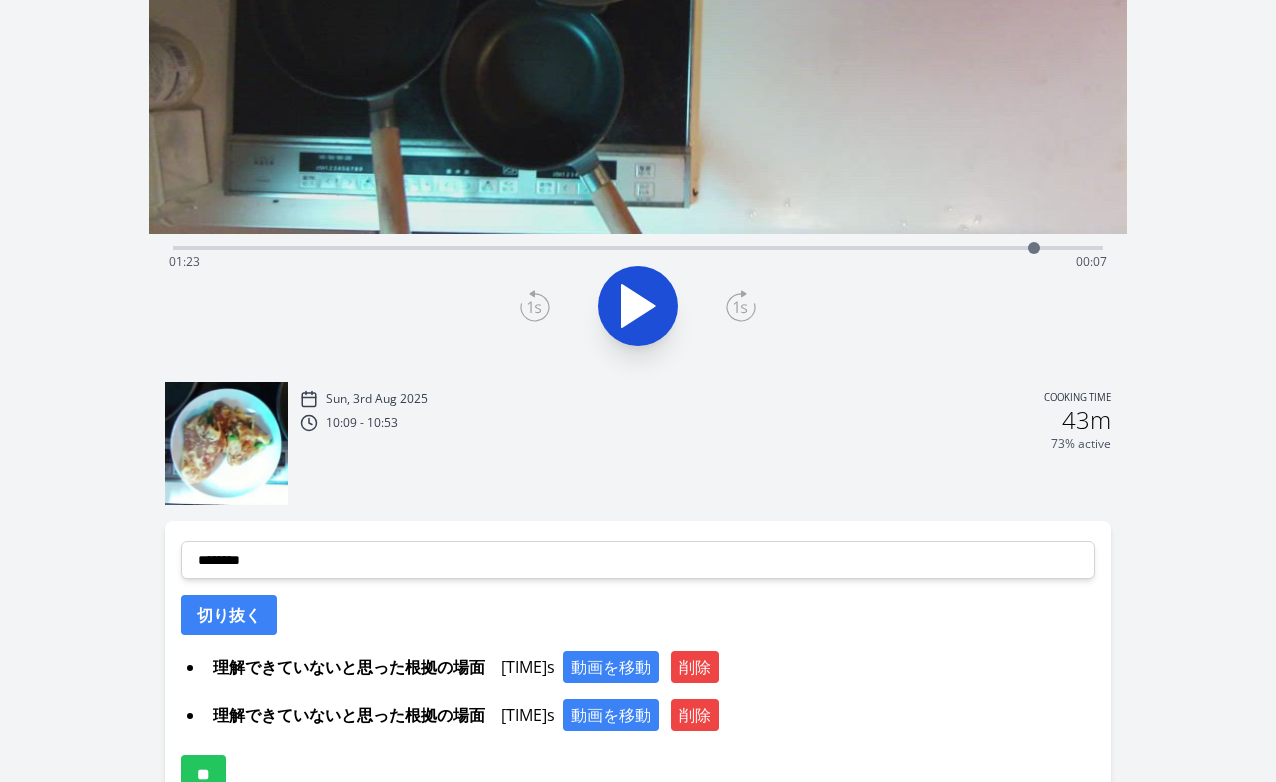 scroll, scrollTop: 327, scrollLeft: 0, axis: vertical 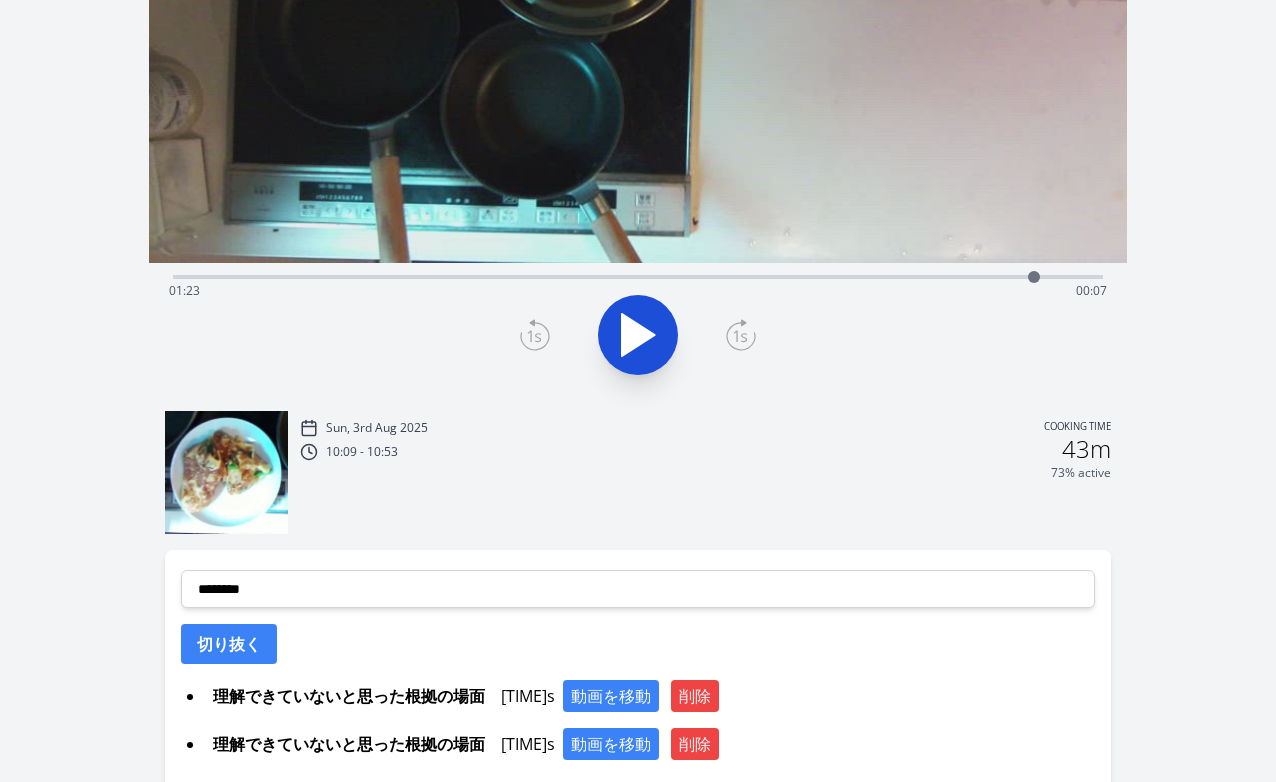 click on "Time elapsed:  [TIME]
Time remaining:  [TIME]" at bounding box center (638, 275) 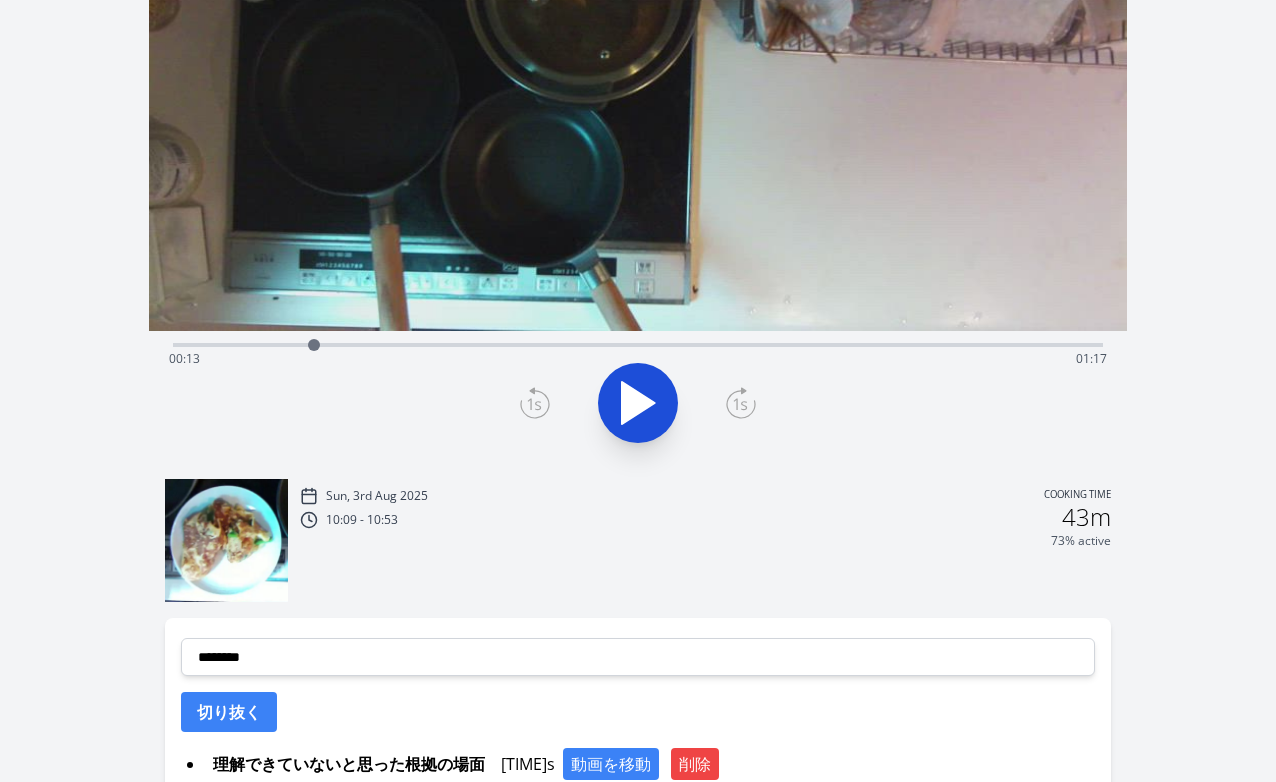 scroll, scrollTop: 250, scrollLeft: 0, axis: vertical 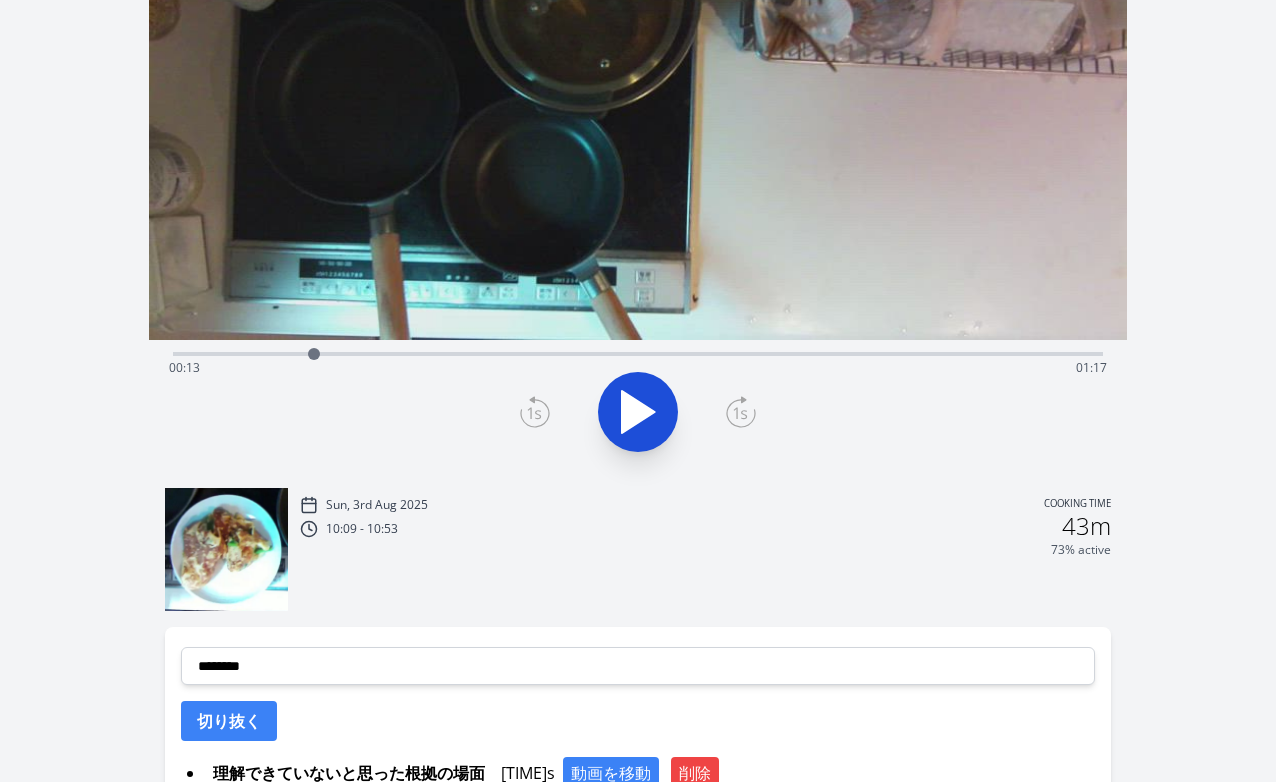 click on "Time elapsed:  [TIME]
Time remaining:  [TIME]" at bounding box center (638, 352) 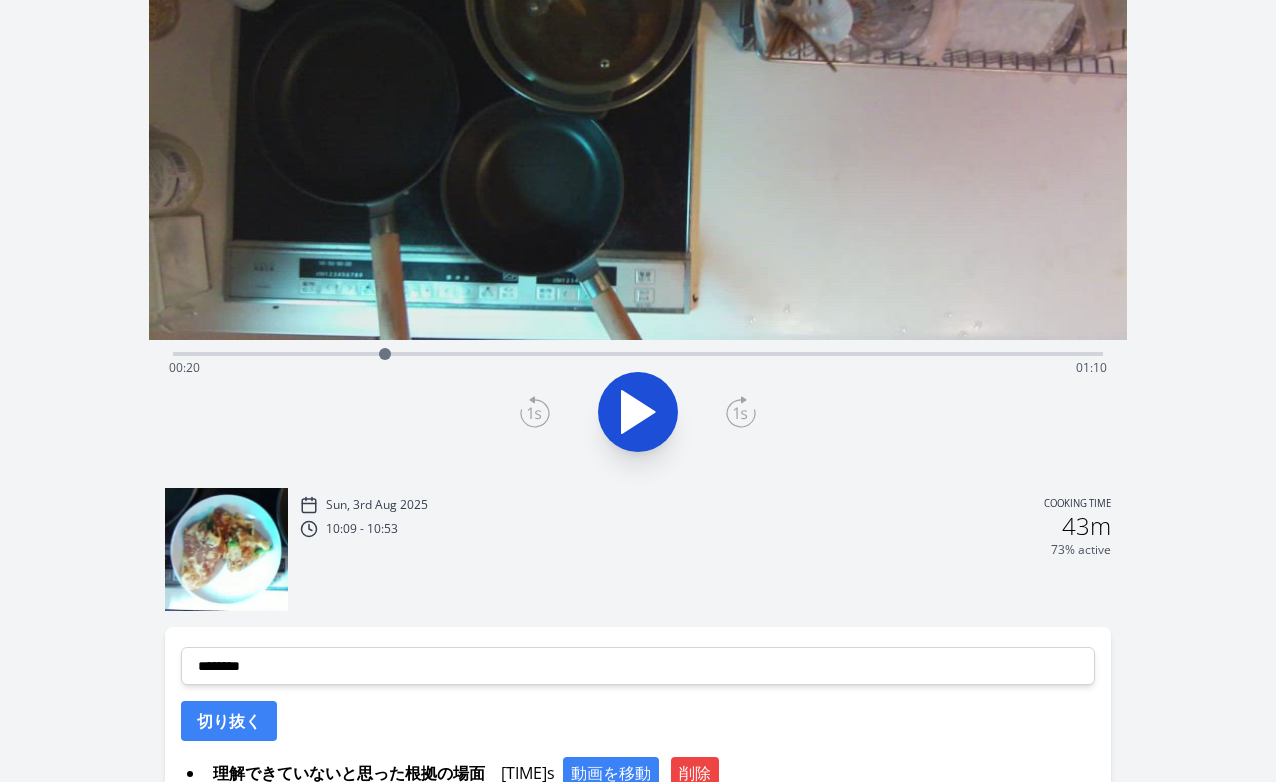 click on "Time elapsed:  [TIME]
Time remaining:  [TIME]" at bounding box center [638, 352] 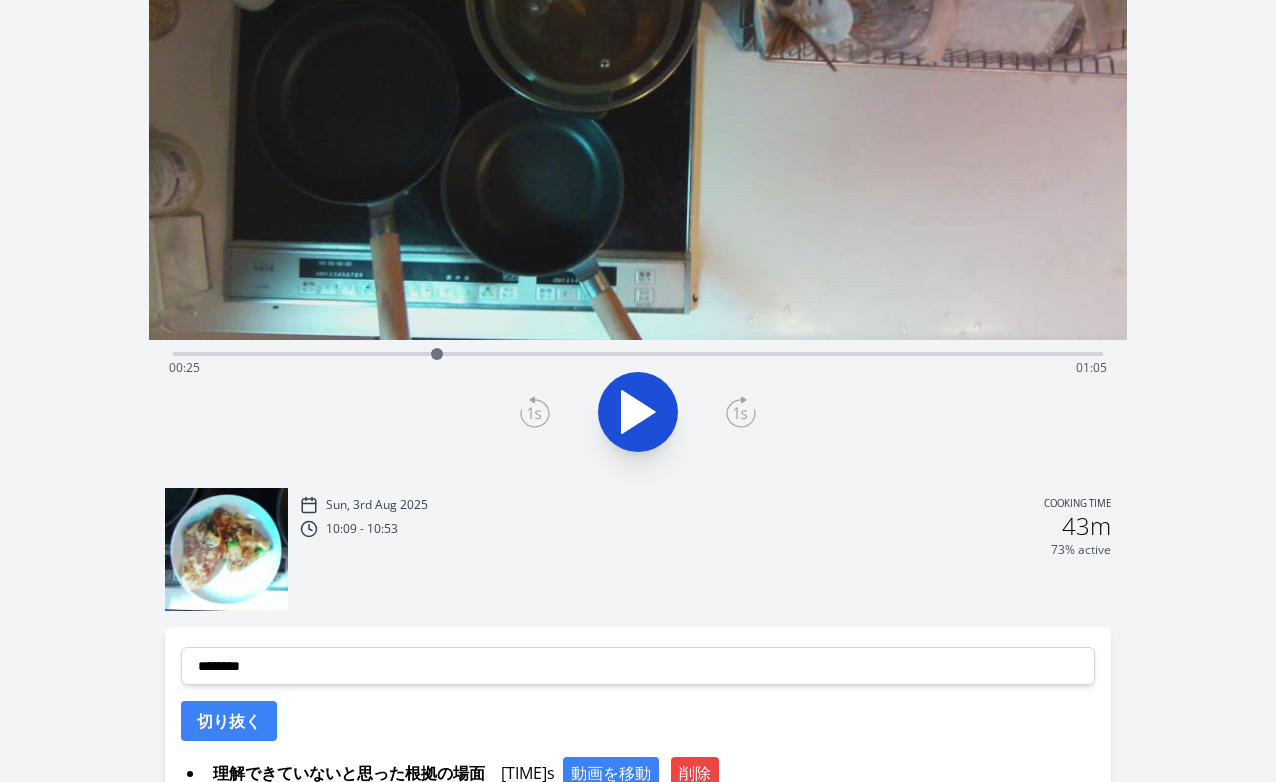 click on "Time elapsed:  [TIME]
Time remaining:  [TIME]" at bounding box center [638, 368] 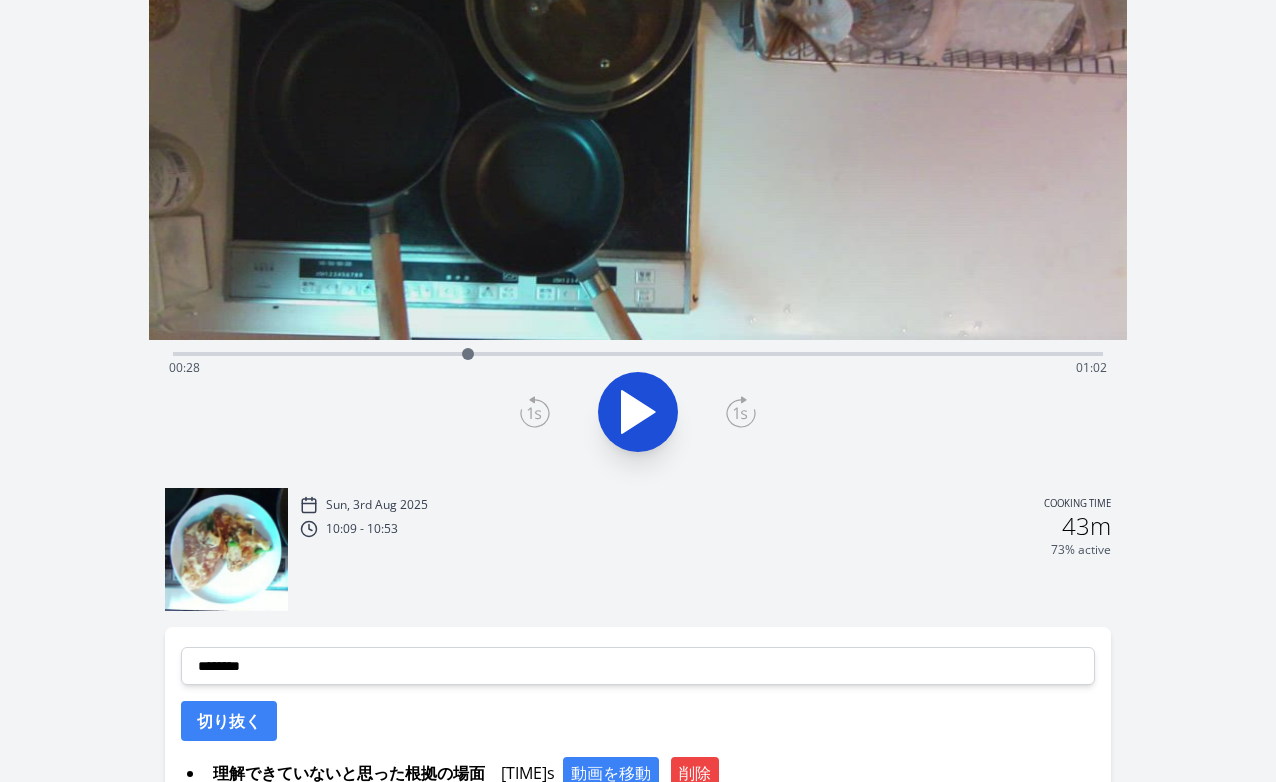click on "Time elapsed:  00:28
Time remaining:  01:02" at bounding box center (638, 368) 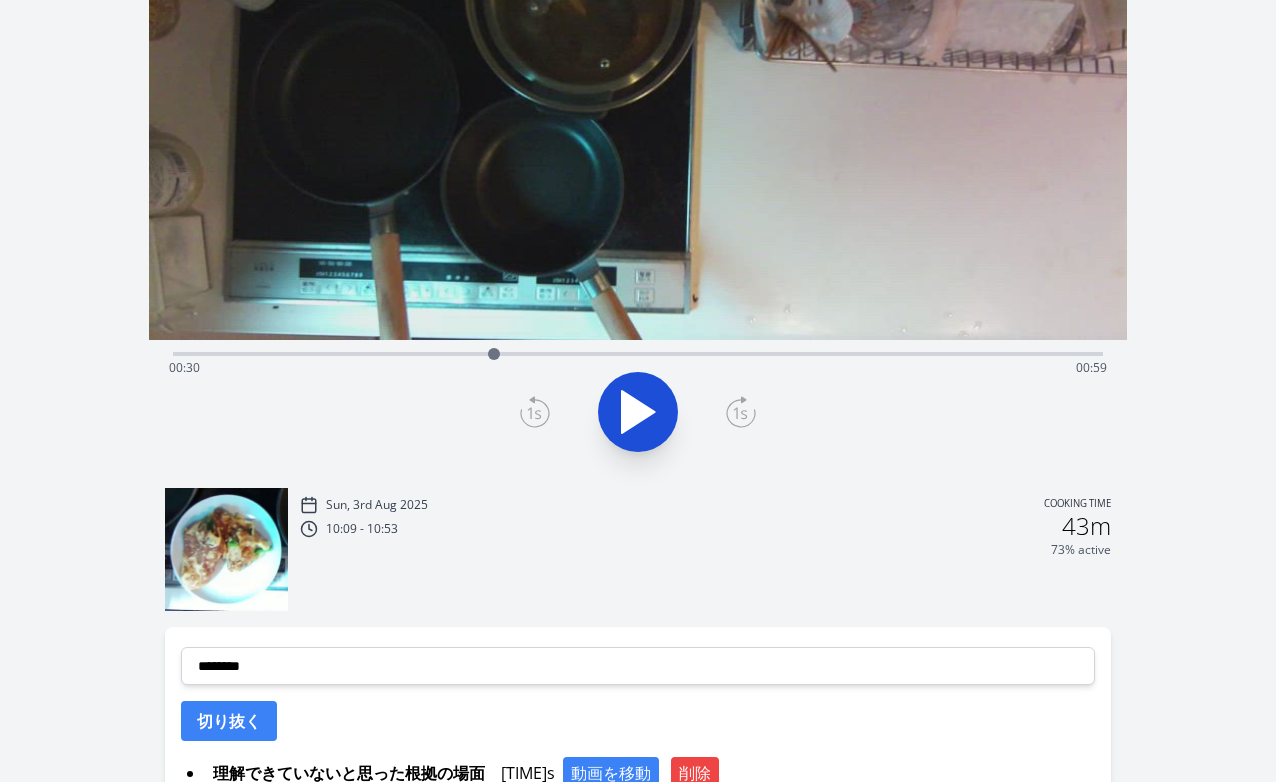 click on "Time elapsed:  [TIME]
Time remaining:  [TIME]" at bounding box center (638, 368) 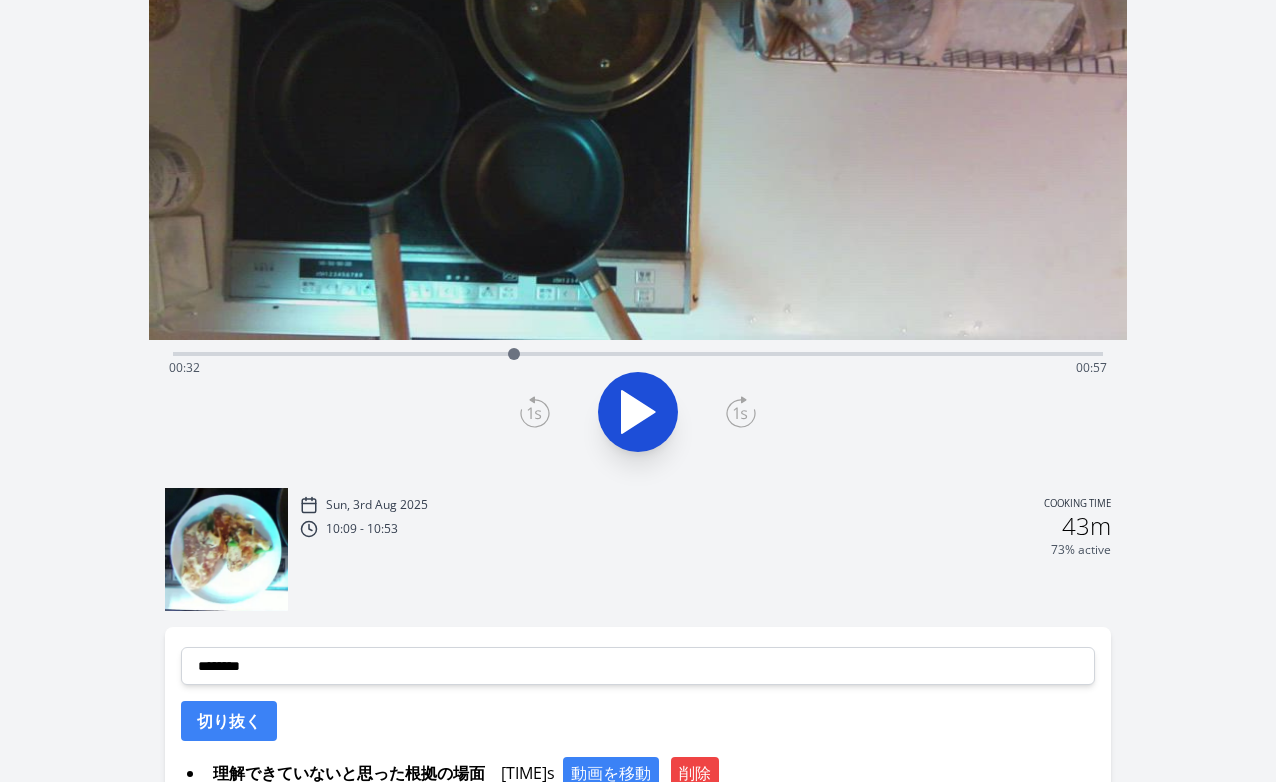 click on "Time elapsed:  [TIME]
Time remaining:  [TIME]" at bounding box center [638, 352] 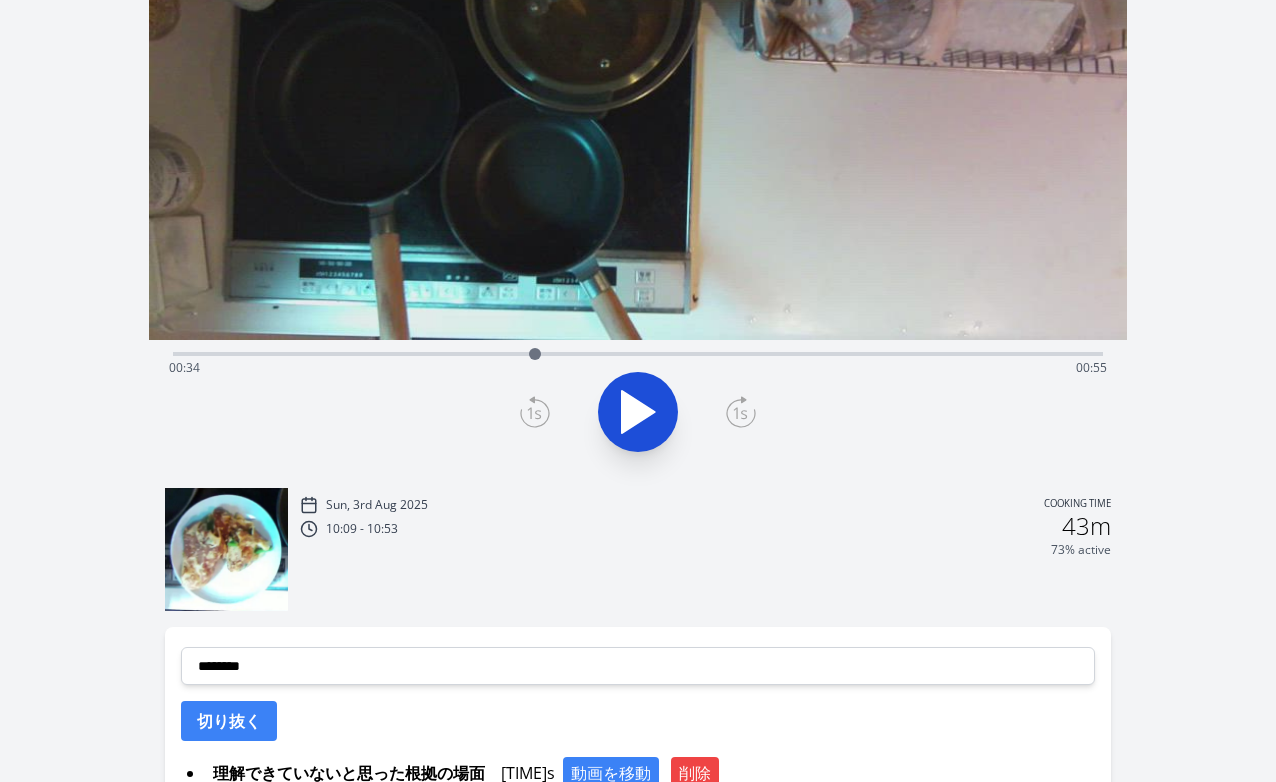 click on "Time elapsed:  [TIME]
Time remaining:  [TIME]" at bounding box center [638, 352] 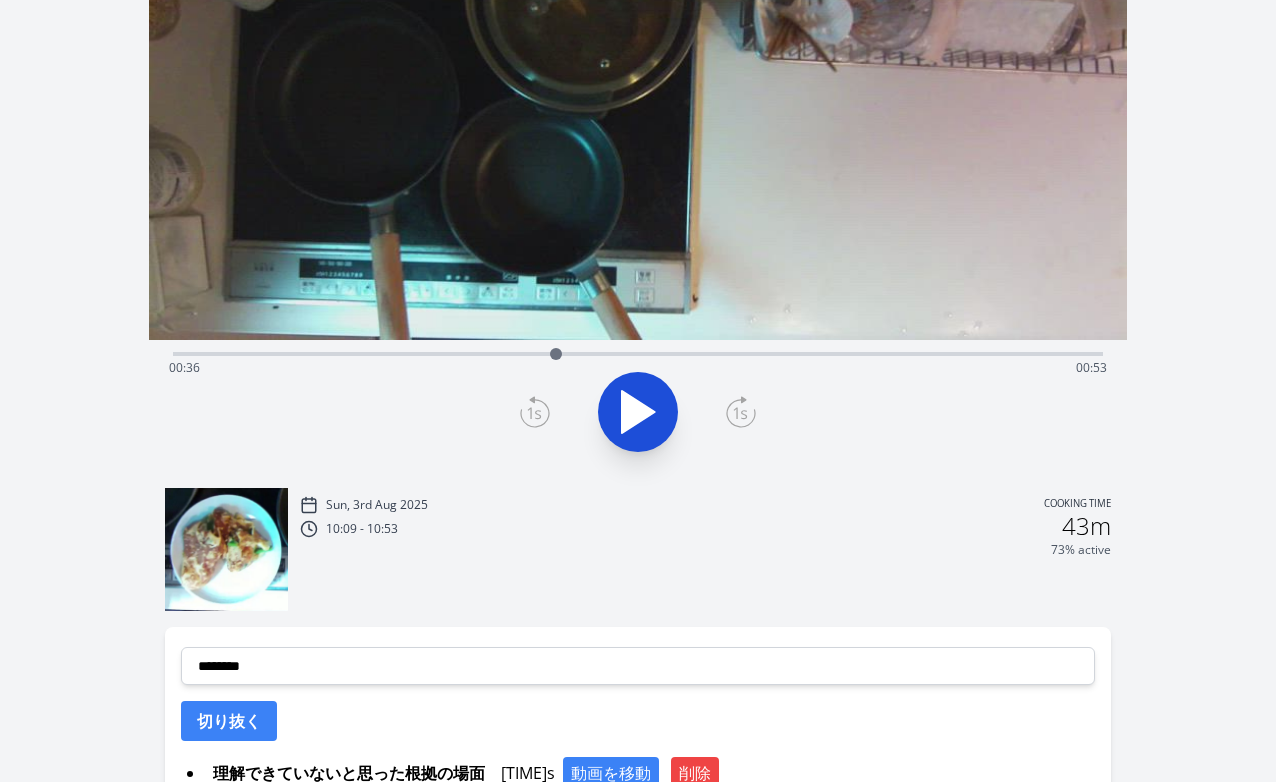 click on "Time elapsed:  [TIME]
Time remaining:  [TIME]" at bounding box center [638, 352] 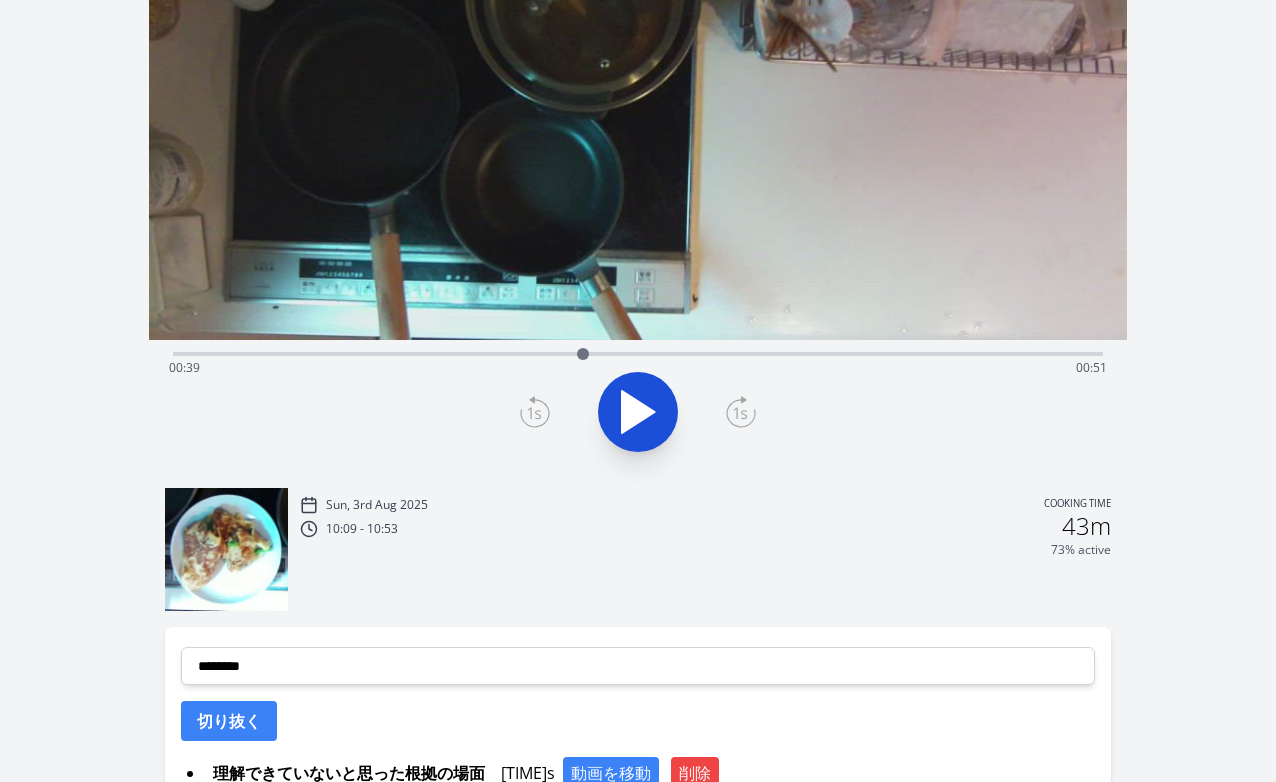 click on "Time elapsed:  [TIME]
Time remaining:  [TIME]" at bounding box center (638, 368) 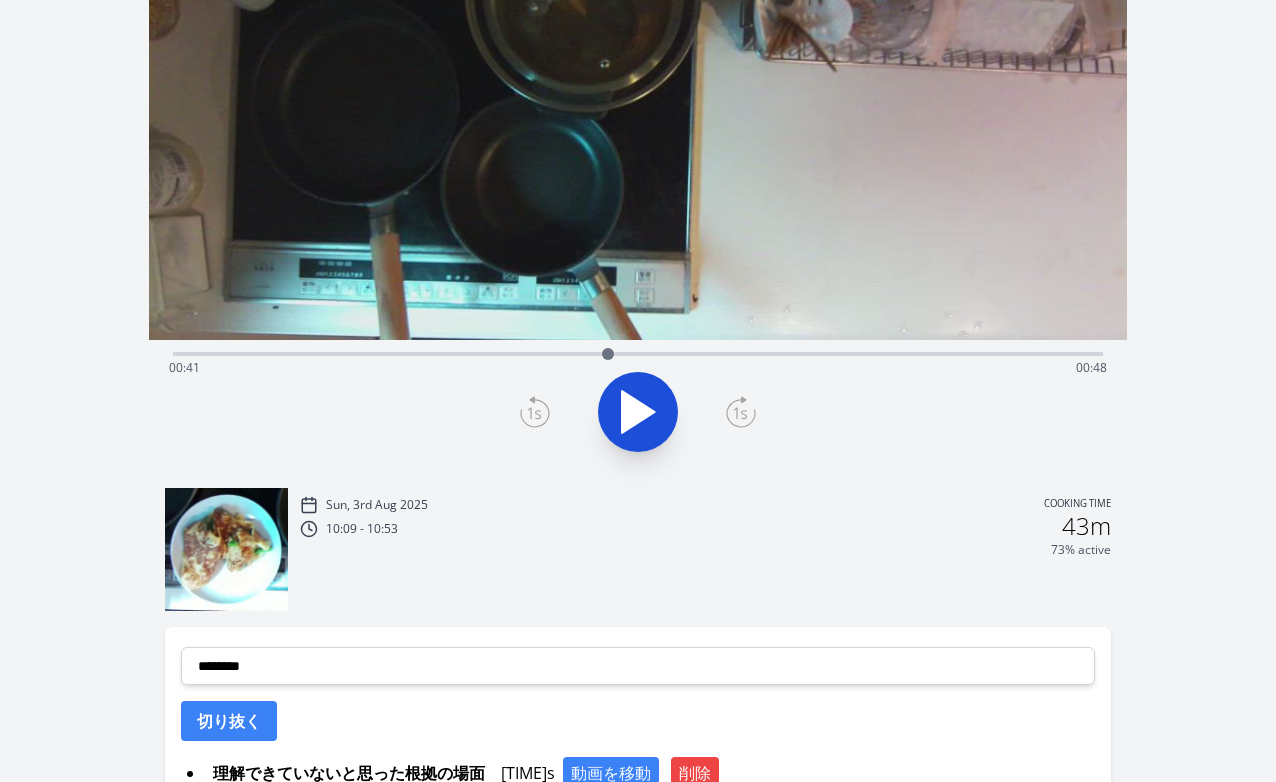 click on "Time elapsed:  [TIME]
Time remaining:  [TIME]" at bounding box center [638, 368] 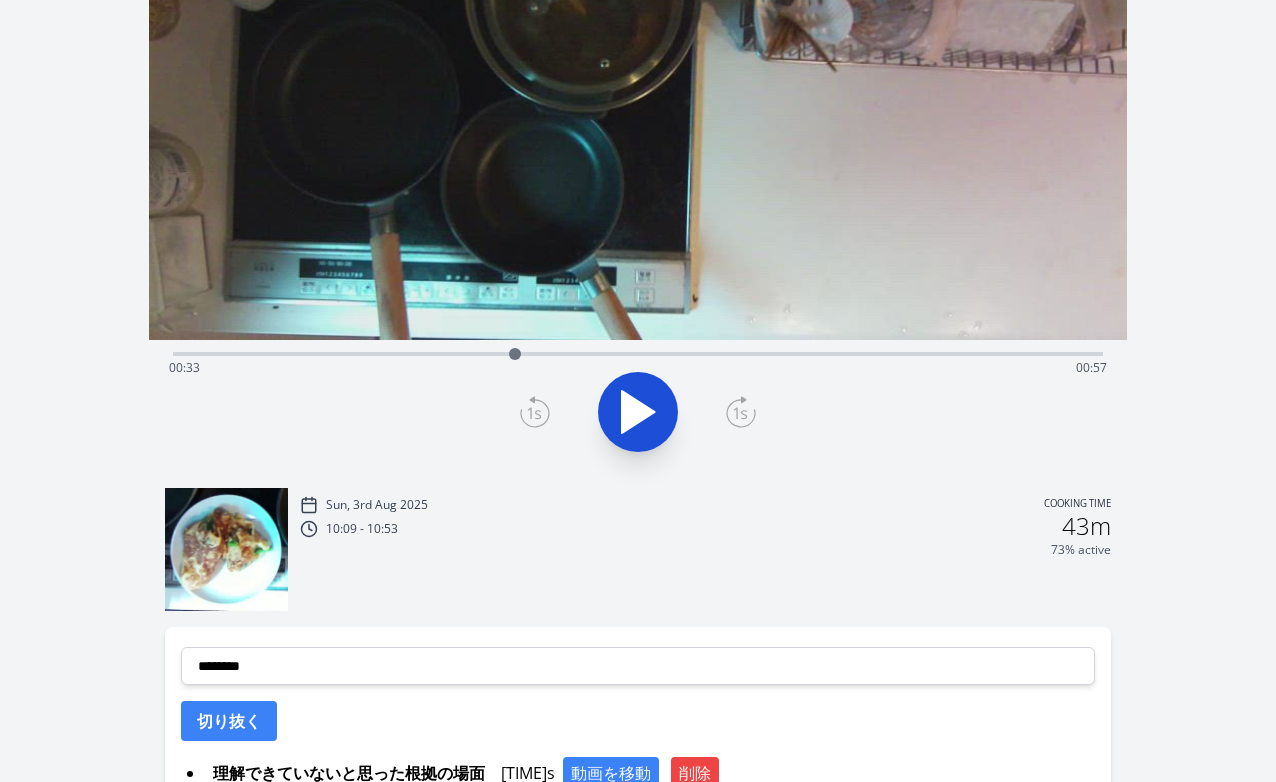 click on "Time elapsed:  [TIME]
Time remaining:  [TIME]" at bounding box center [638, 352] 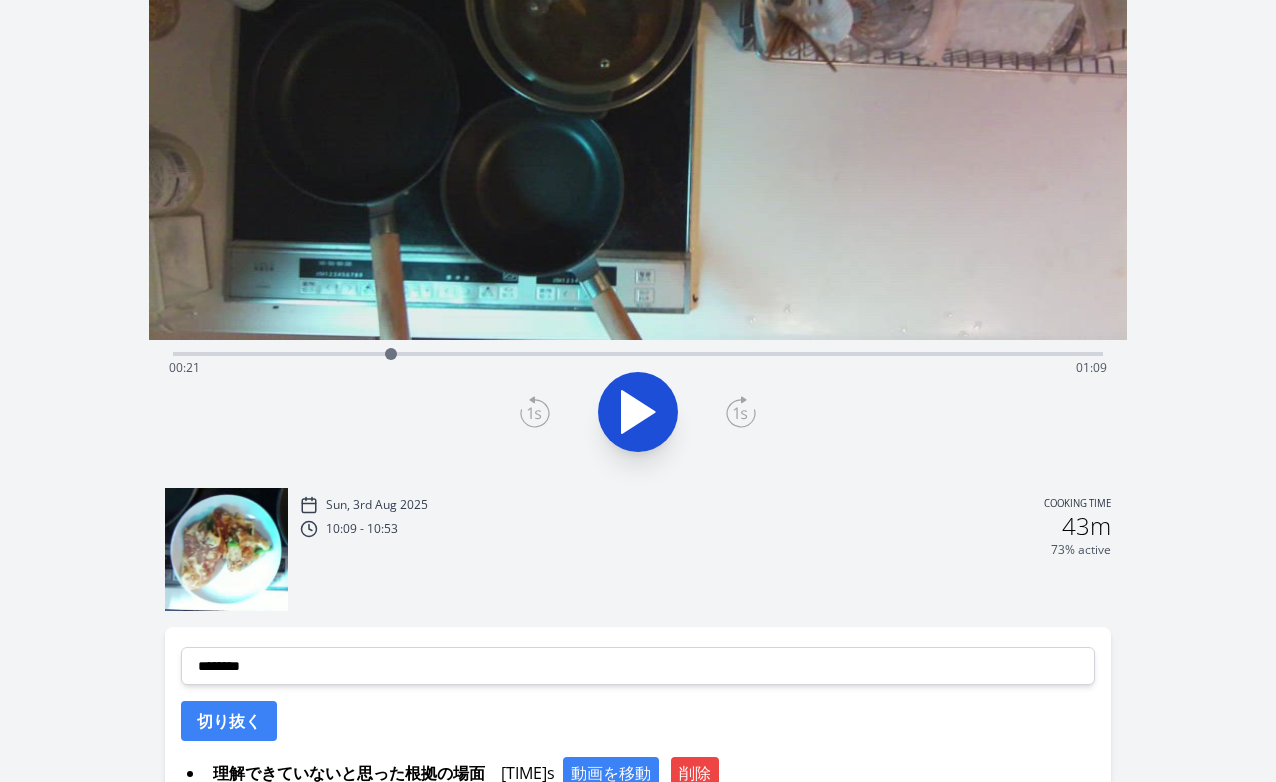 click on "Time elapsed:  [TIME]
Time remaining:  [TIME]" at bounding box center (638, 368) 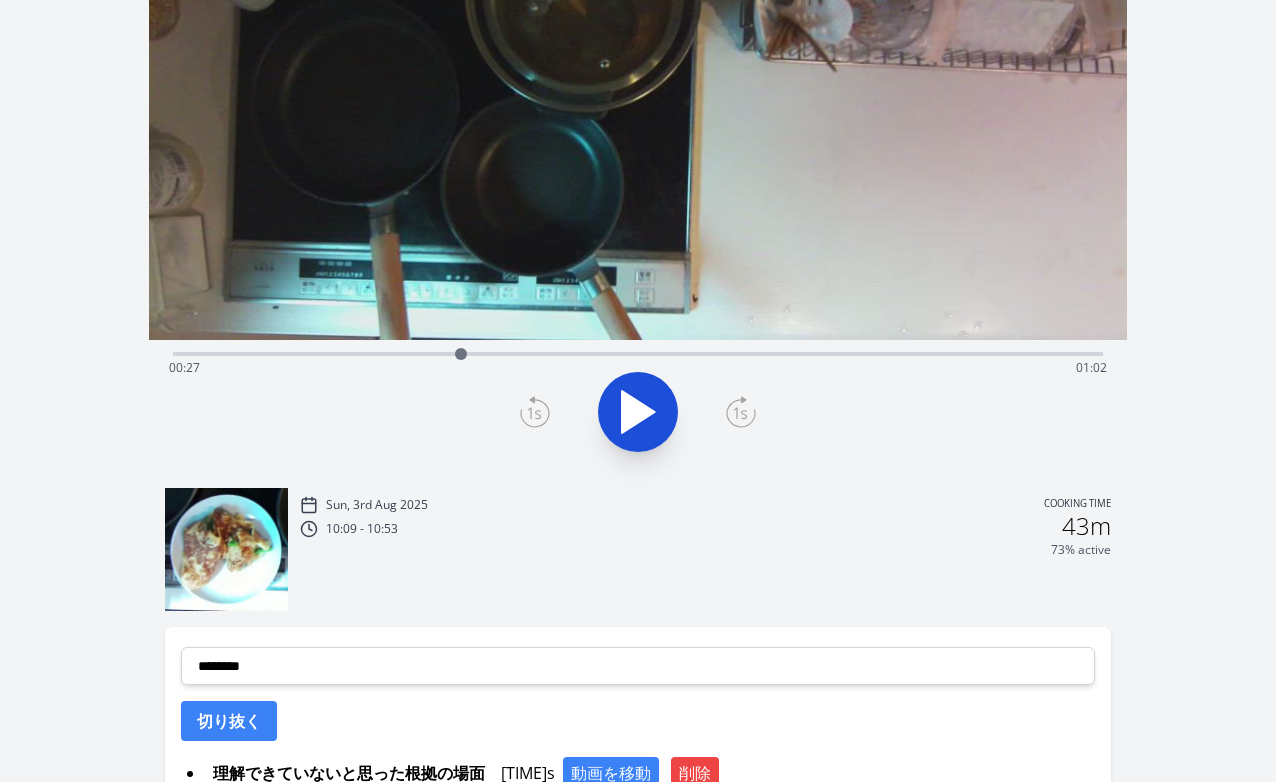 click on "Time elapsed:  [TIME]
Time remaining:  [TIME]" at bounding box center (638, 368) 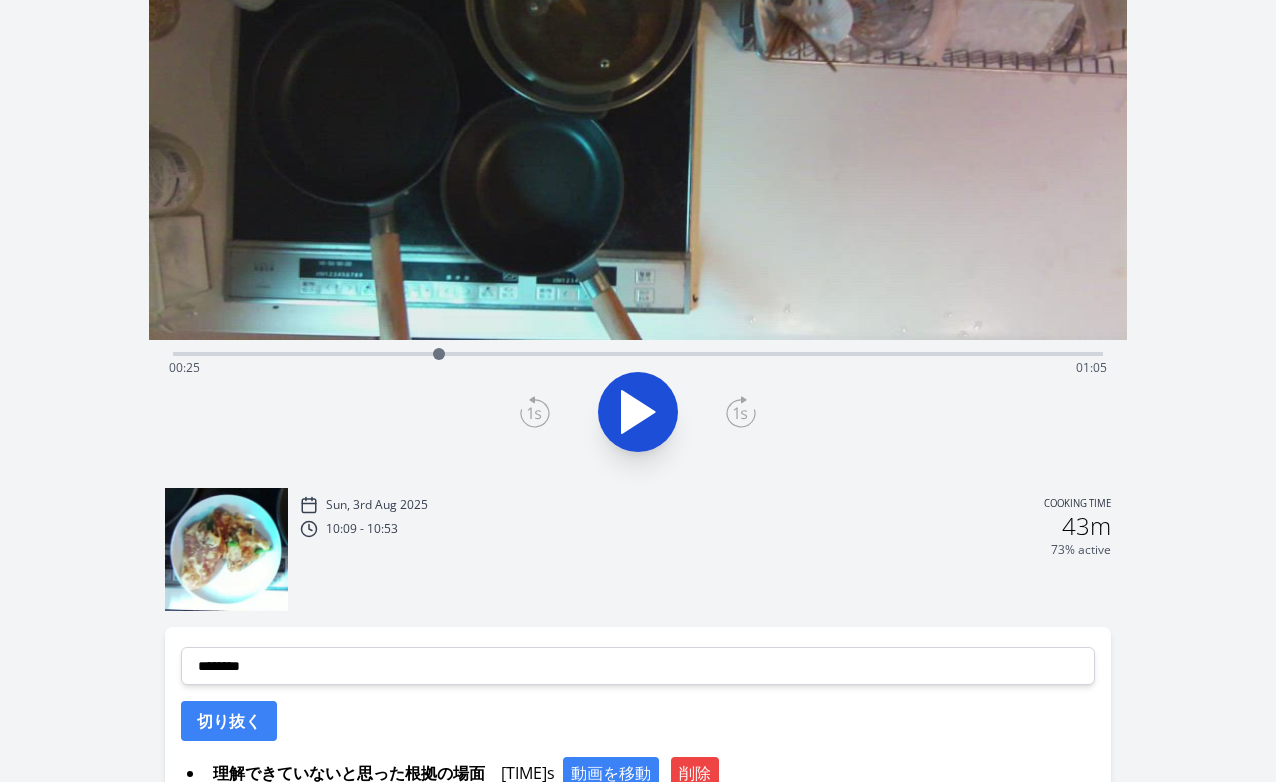 click at bounding box center (439, 354) 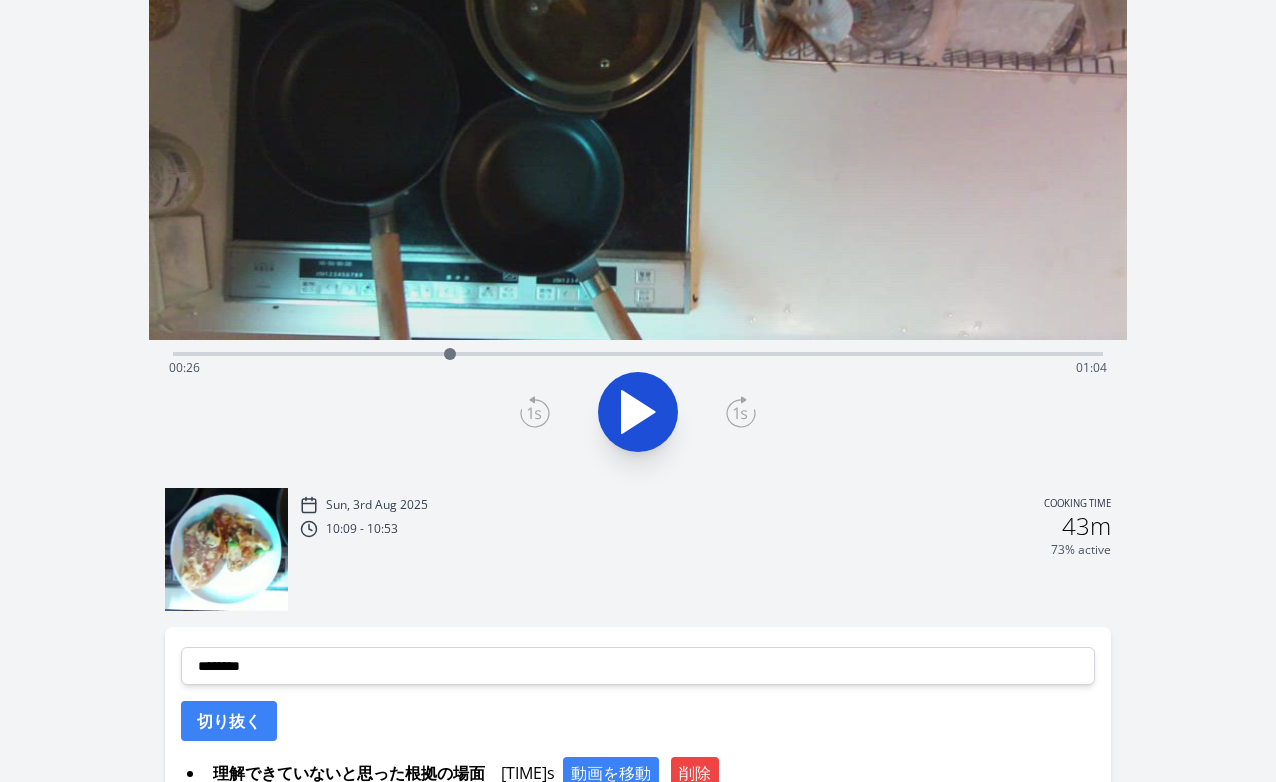 click at bounding box center (450, 354) 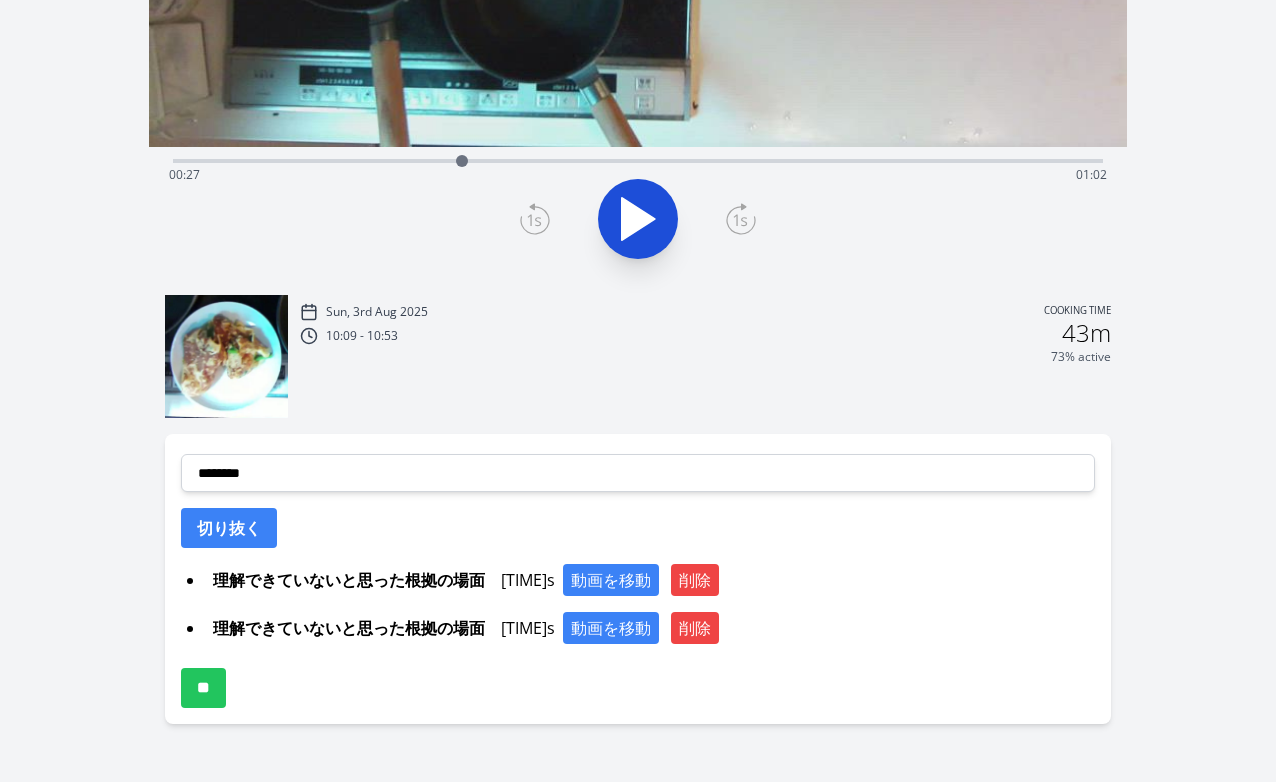 scroll, scrollTop: 451, scrollLeft: 0, axis: vertical 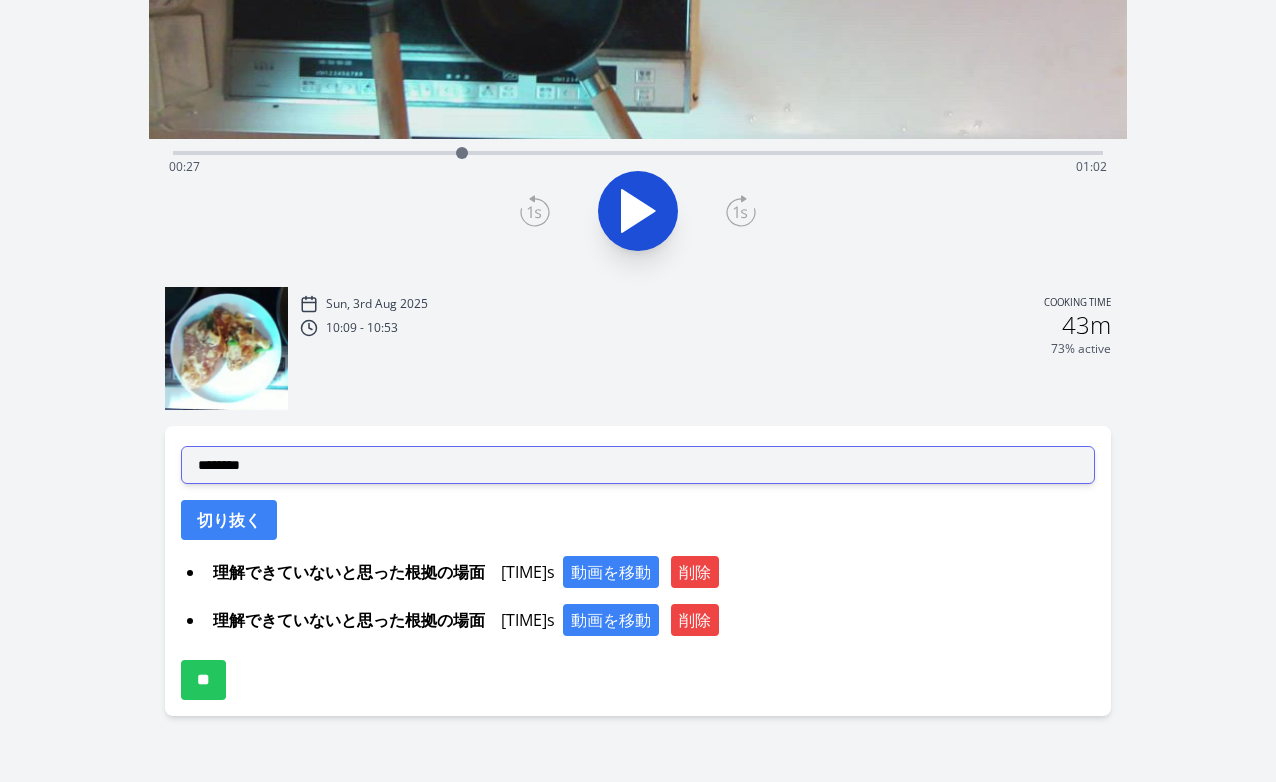 click on "**********" at bounding box center [638, 465] 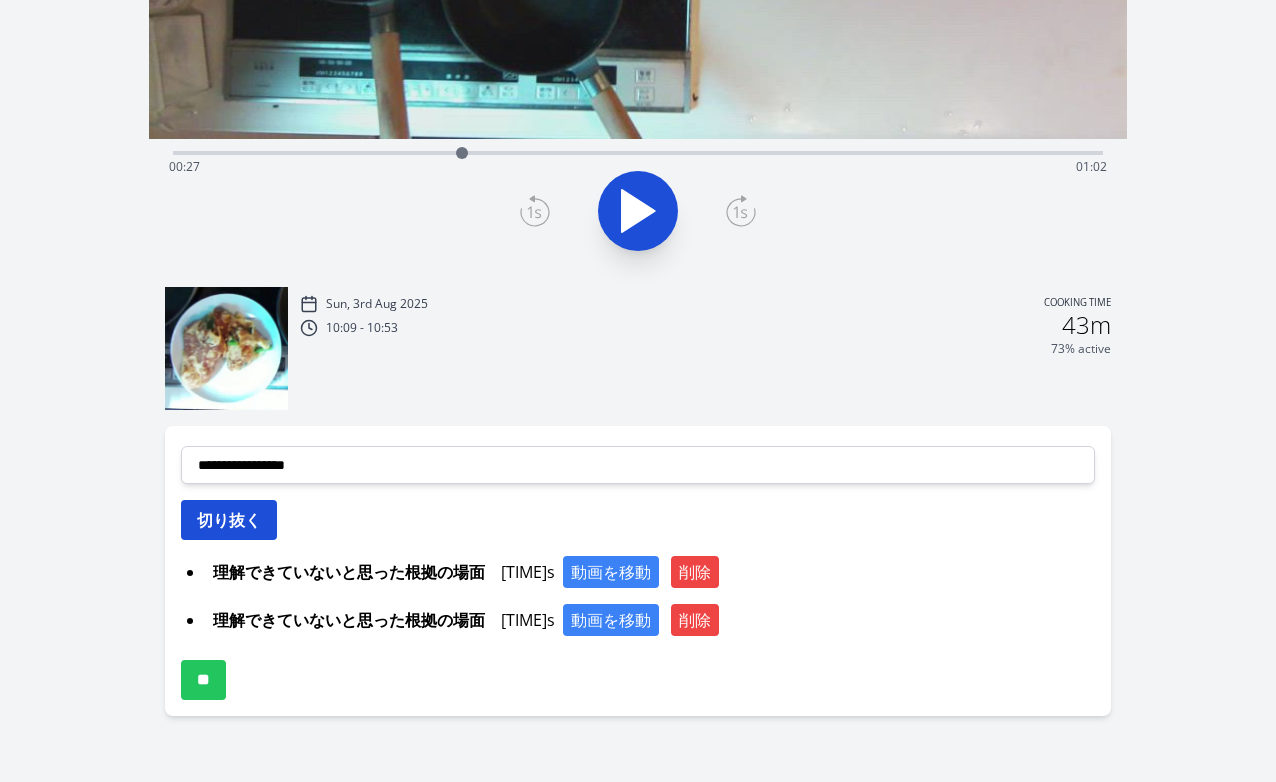 click on "切り抜く" at bounding box center [229, 520] 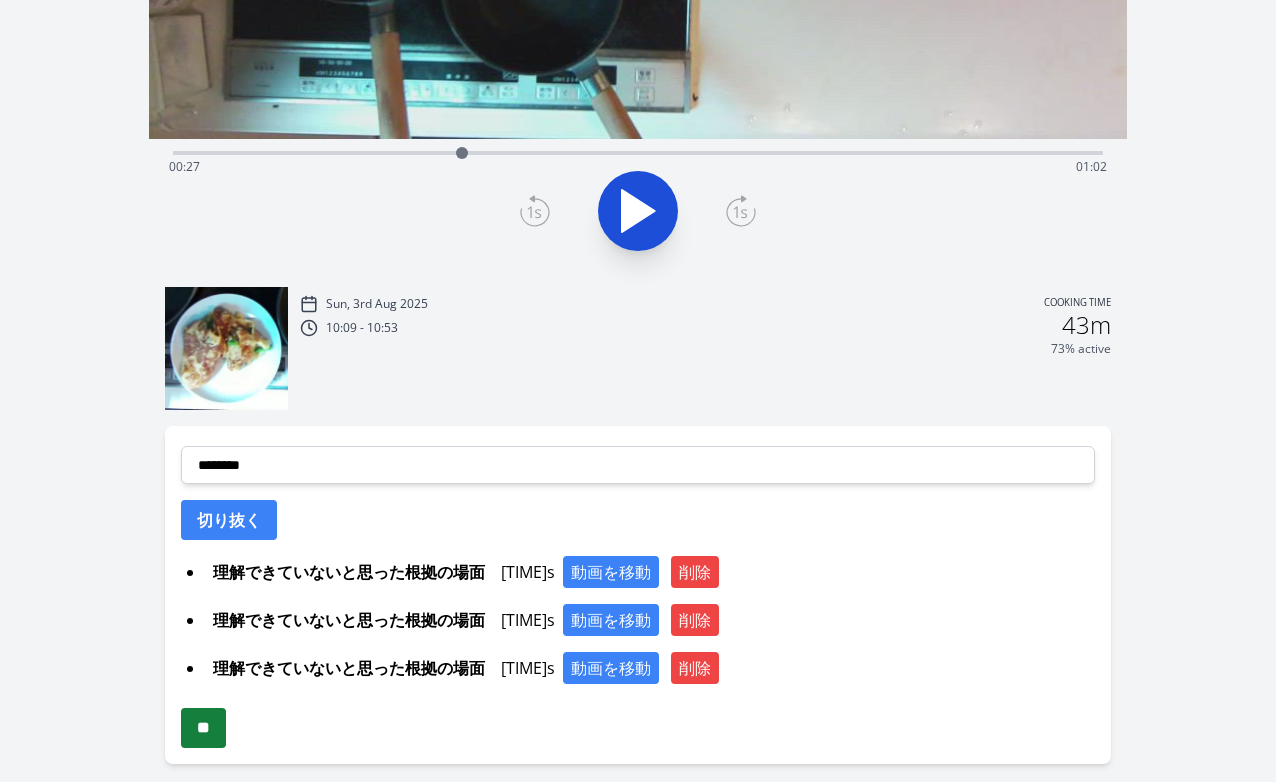 click on "**" at bounding box center (203, 728) 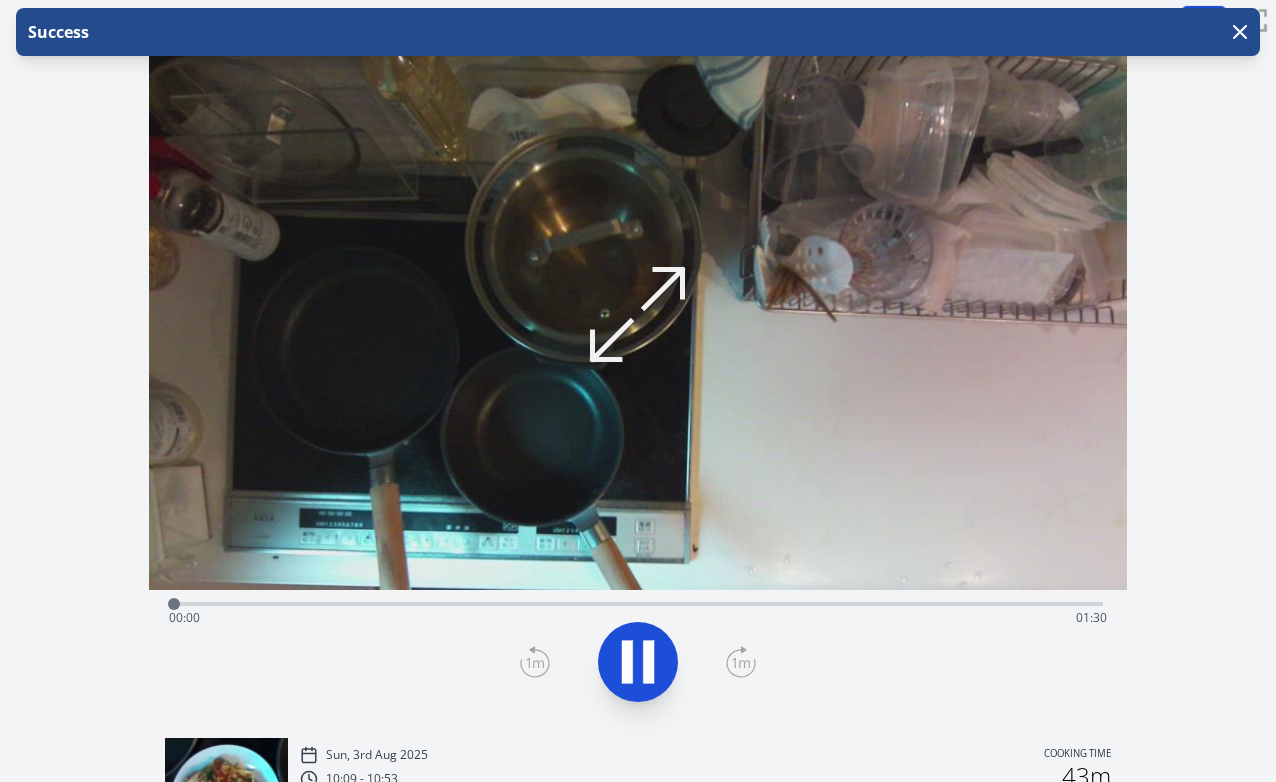 scroll, scrollTop: 0, scrollLeft: 0, axis: both 